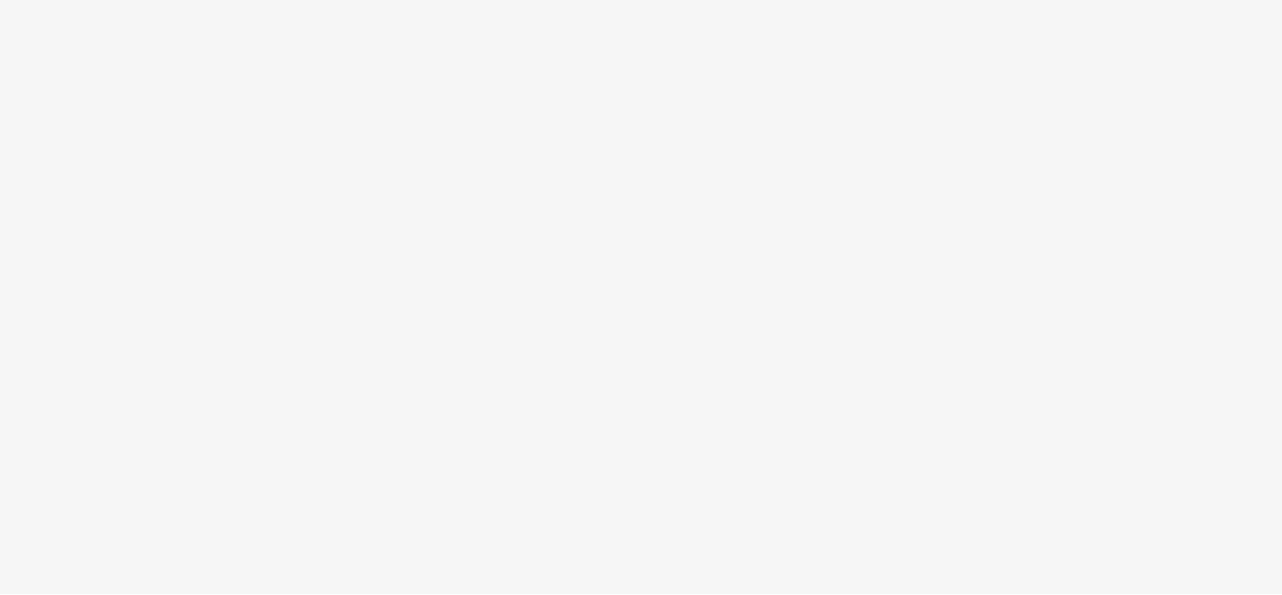 scroll, scrollTop: 0, scrollLeft: 0, axis: both 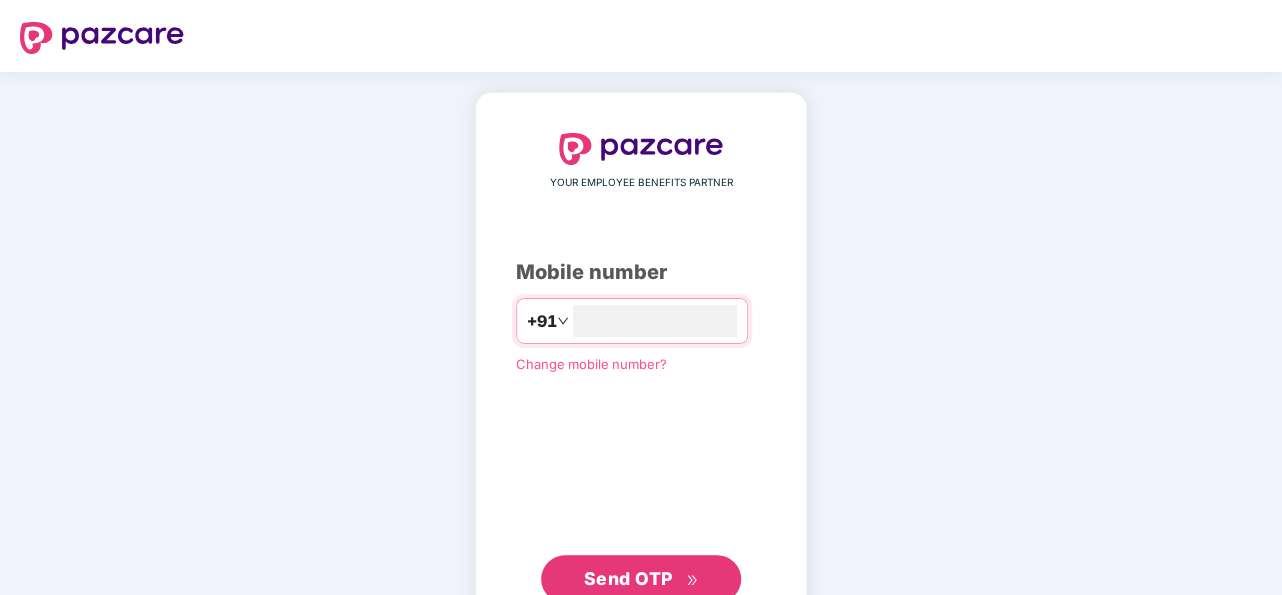 type on "**********" 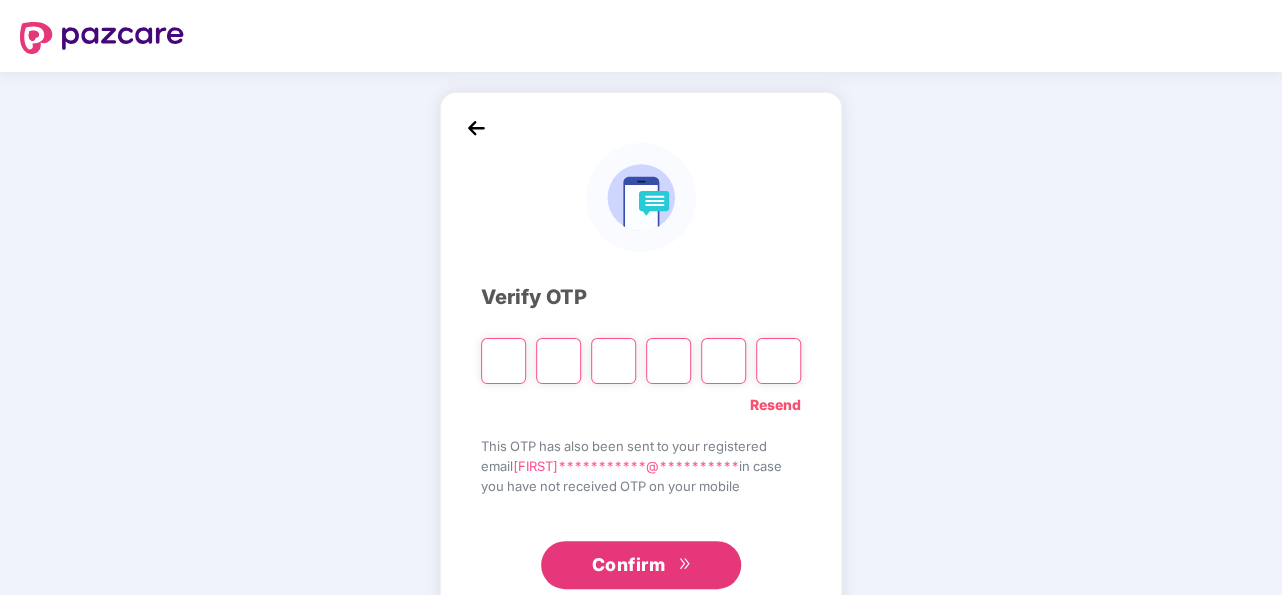 type on "*" 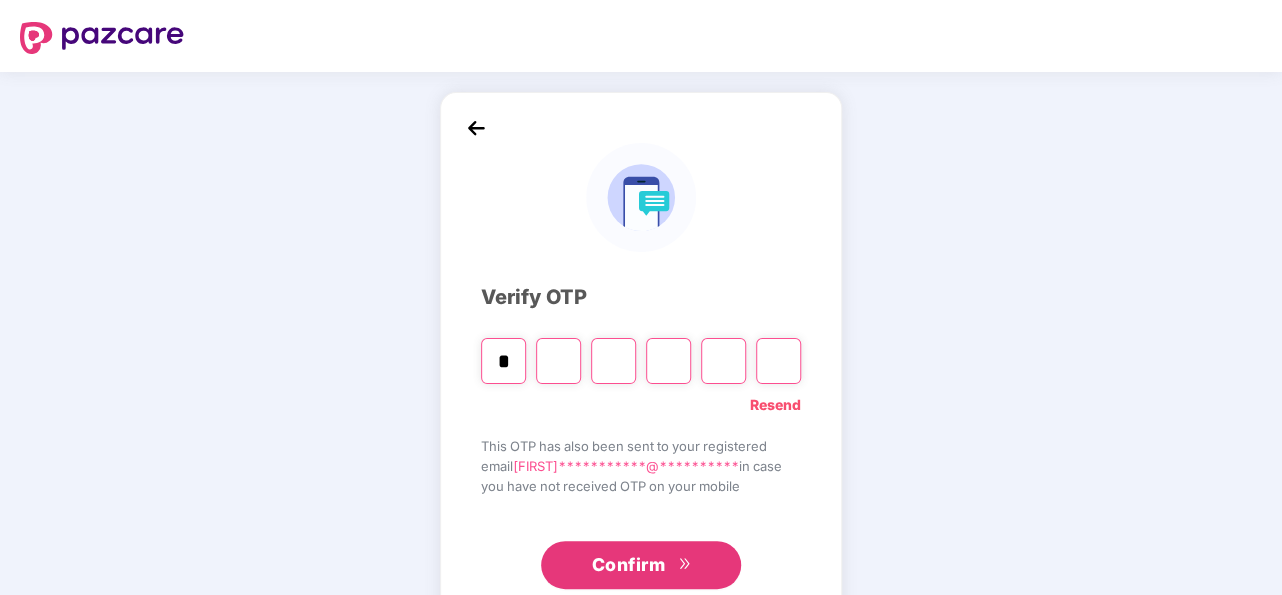 type on "*" 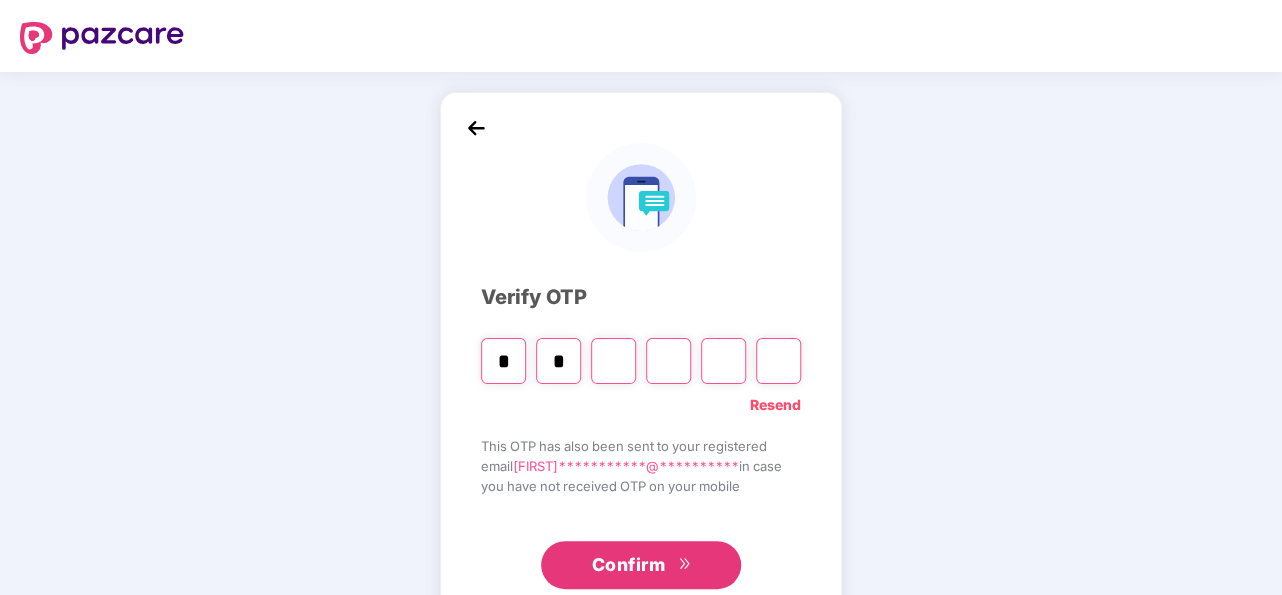 type on "*" 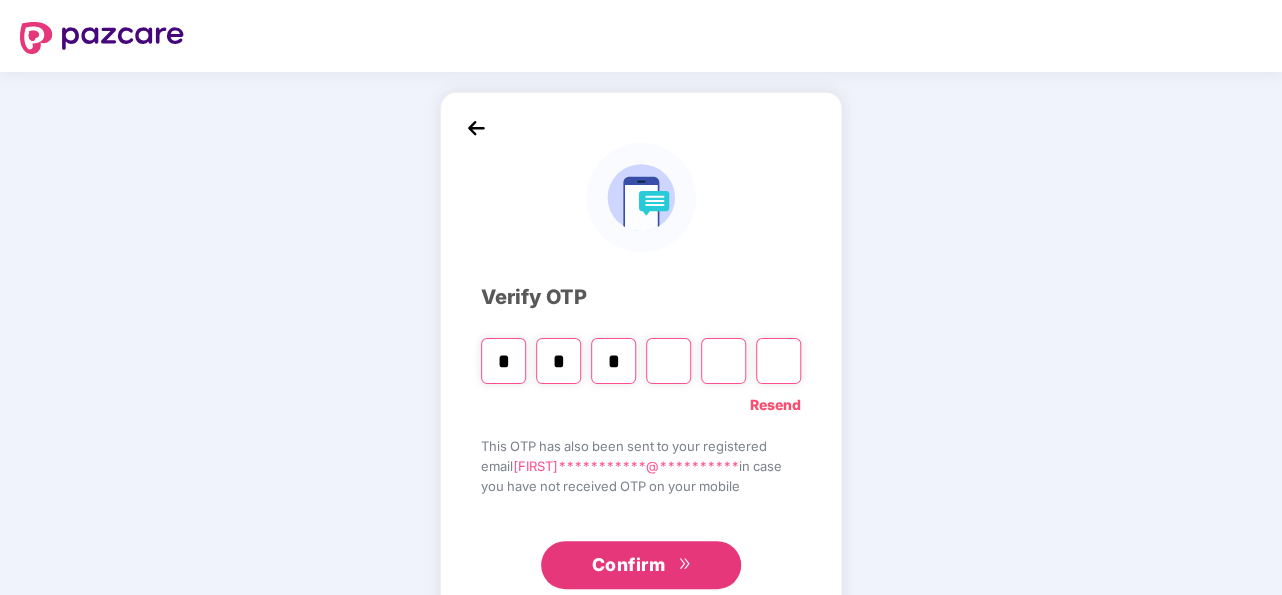 type on "*" 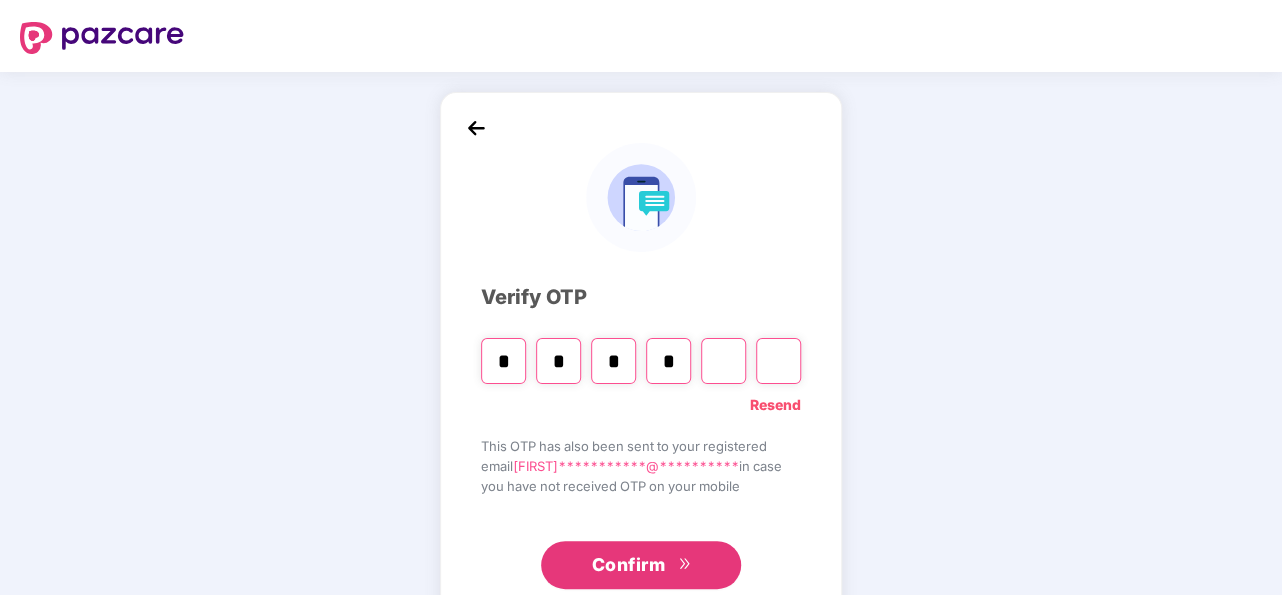type on "*" 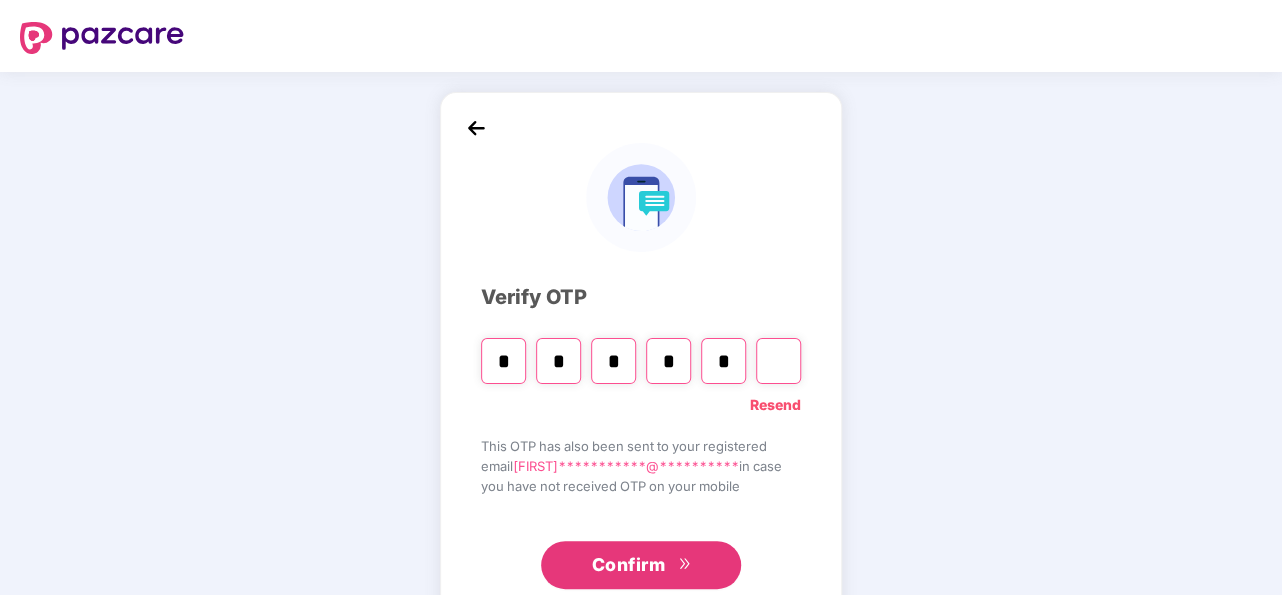 type on "*" 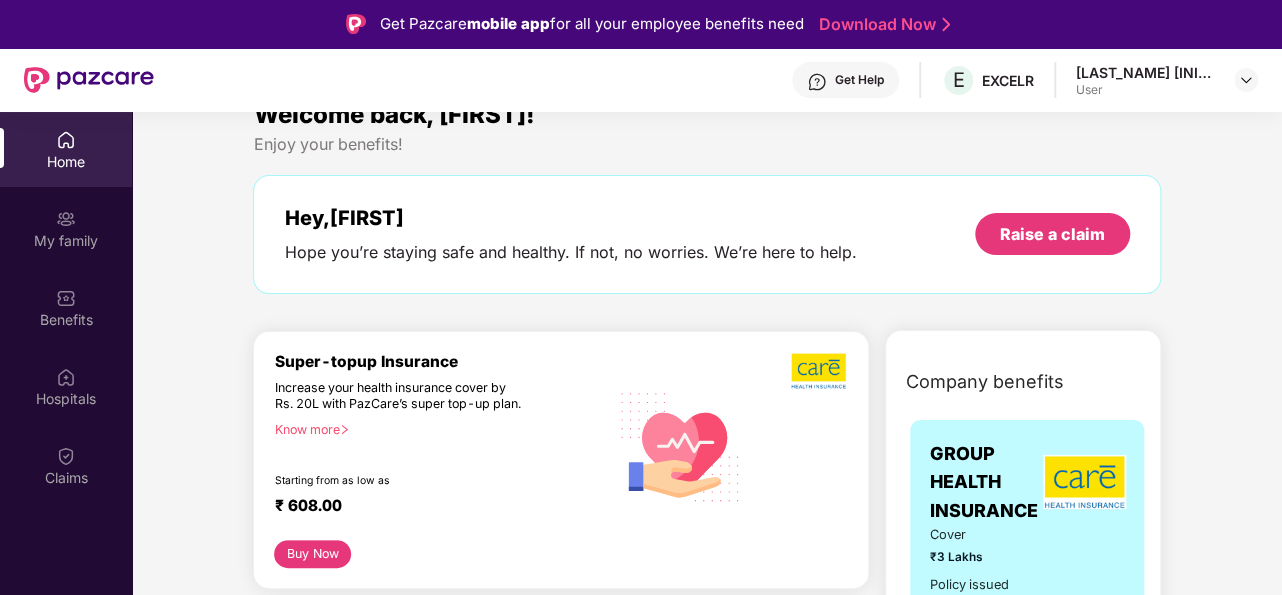 scroll, scrollTop: 0, scrollLeft: 0, axis: both 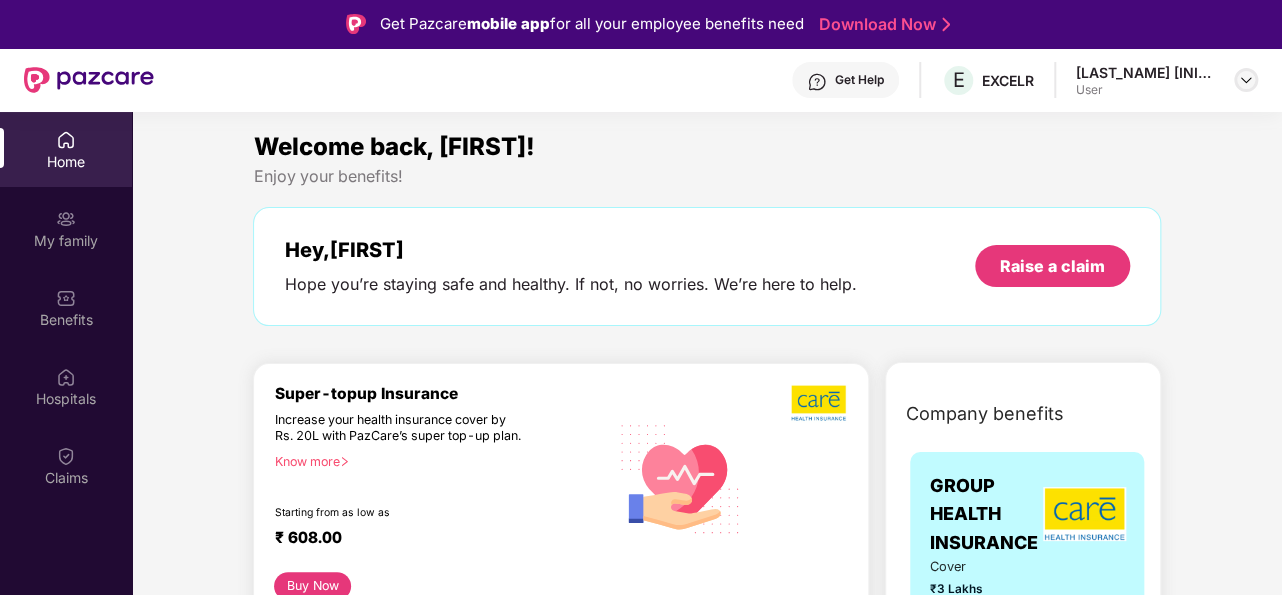 click at bounding box center [1246, 80] 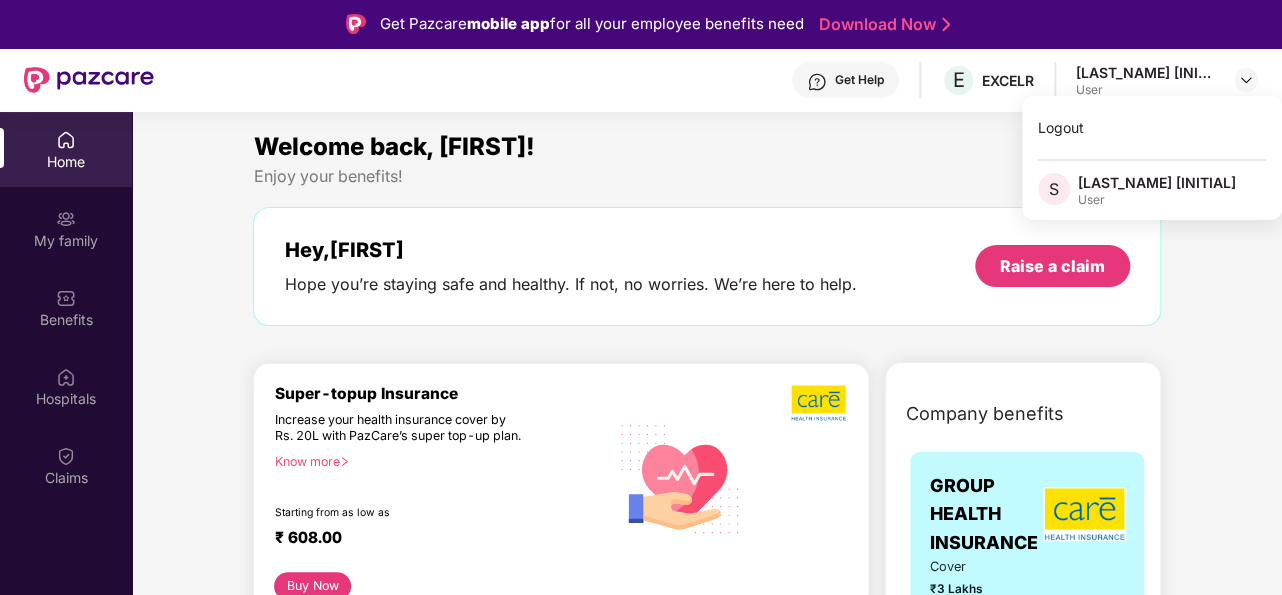 click on "Welcome back, [FIRST]! Enjoy your benefits! Hey,  [FIRST] Hope you’re staying safe and healthy. If not, no worries. We’re here to help. Raise a claim" at bounding box center [706, 237] 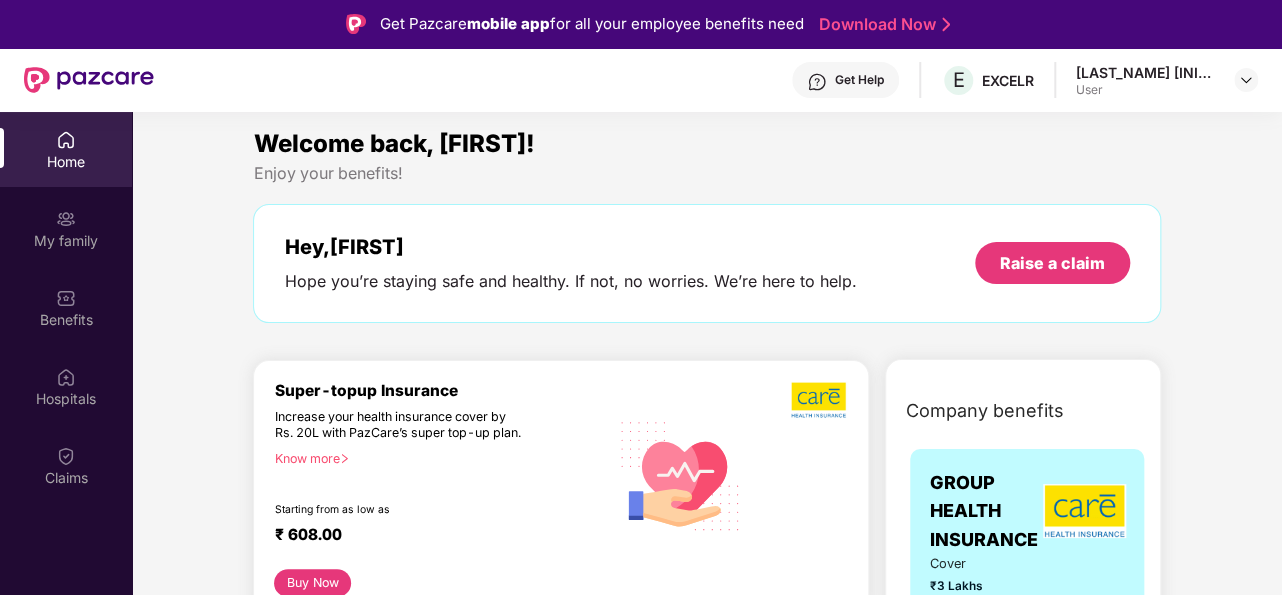 scroll, scrollTop: 0, scrollLeft: 0, axis: both 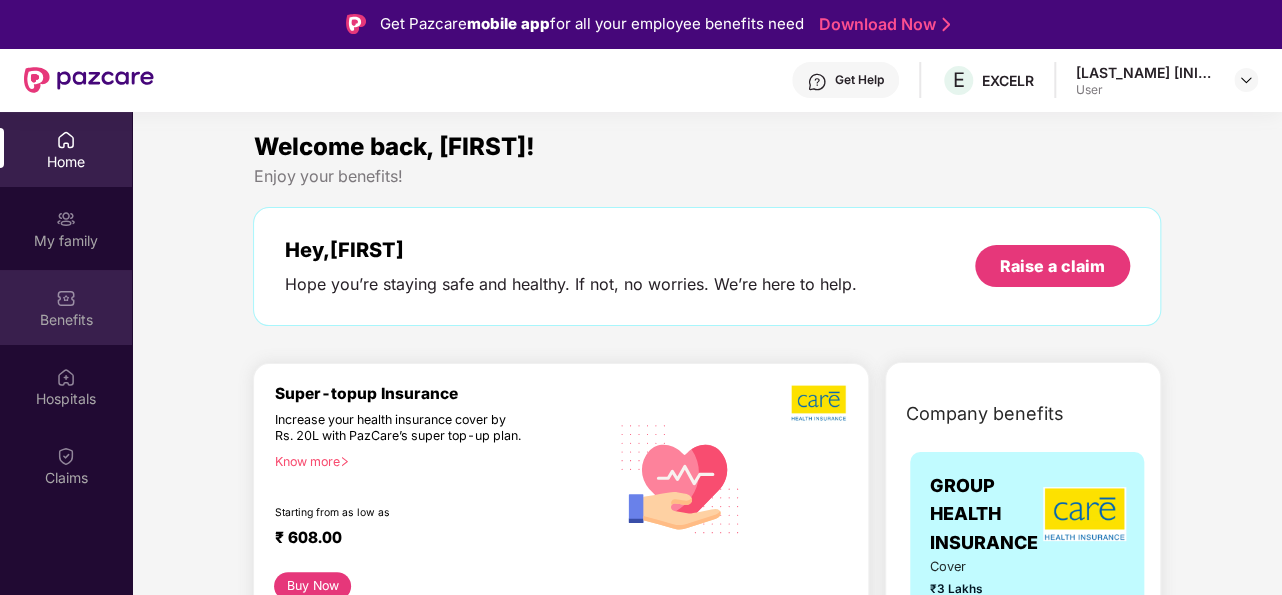 click on "Benefits" at bounding box center [66, 320] 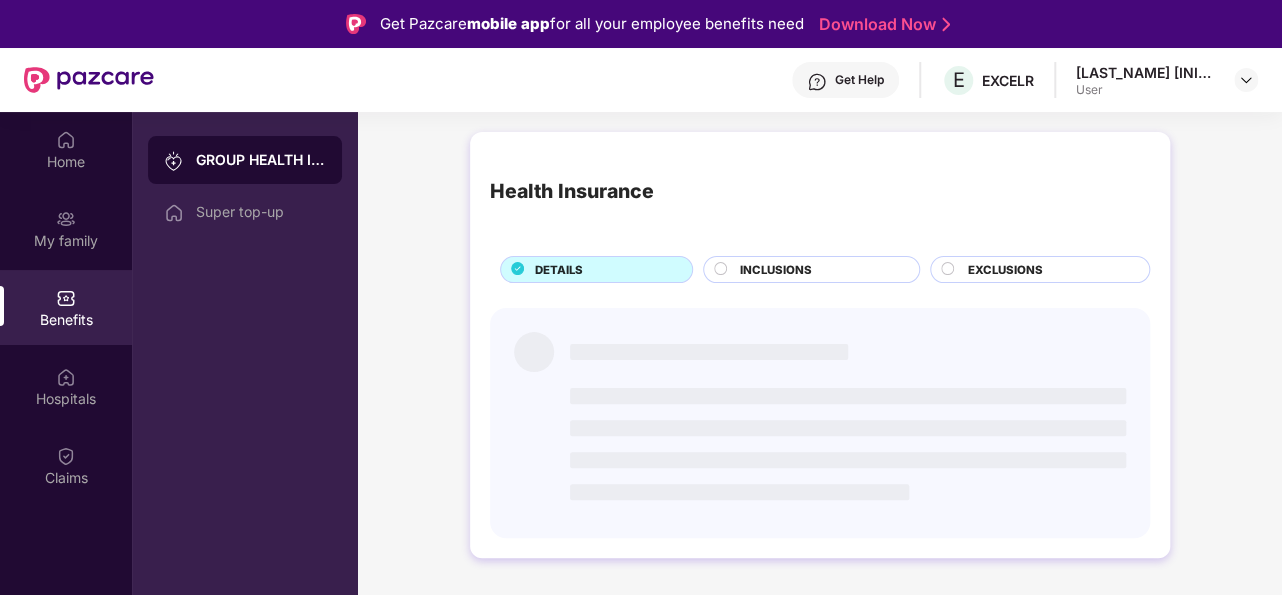 scroll, scrollTop: 0, scrollLeft: 0, axis: both 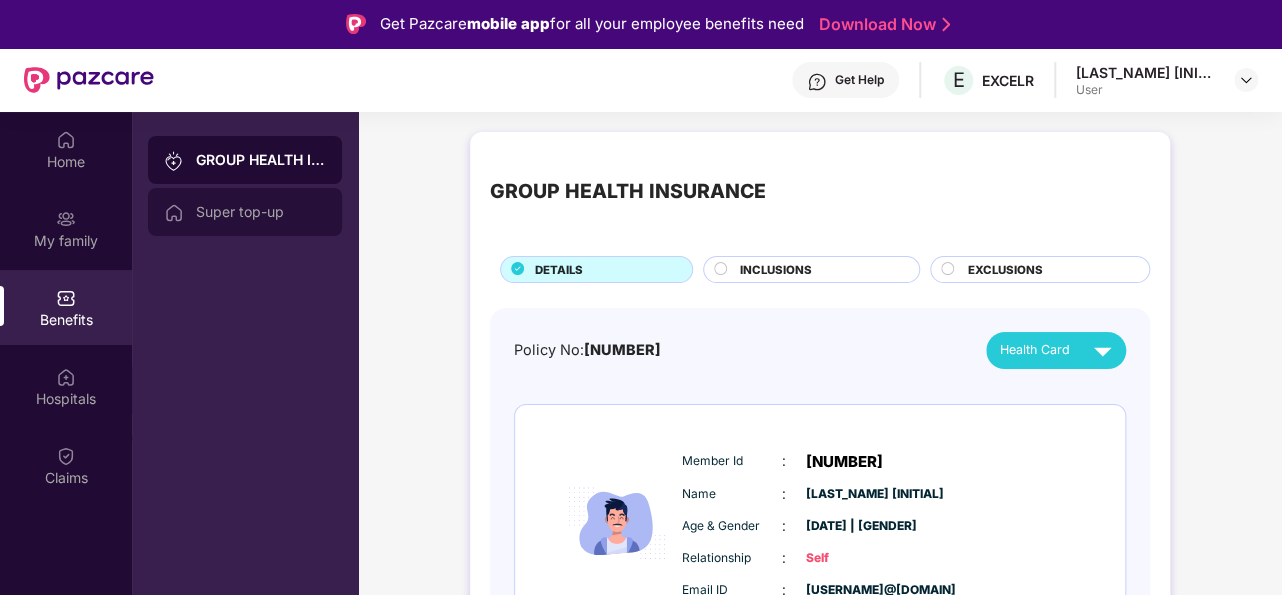 click on "Super top-up" at bounding box center (245, 212) 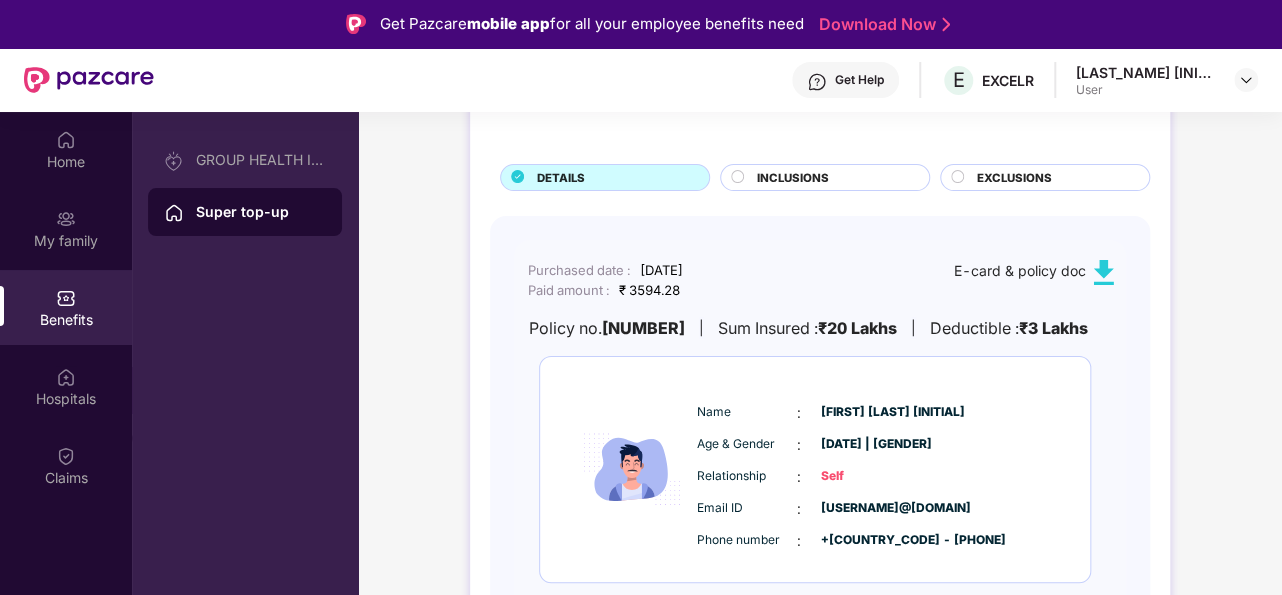 scroll, scrollTop: 93, scrollLeft: 0, axis: vertical 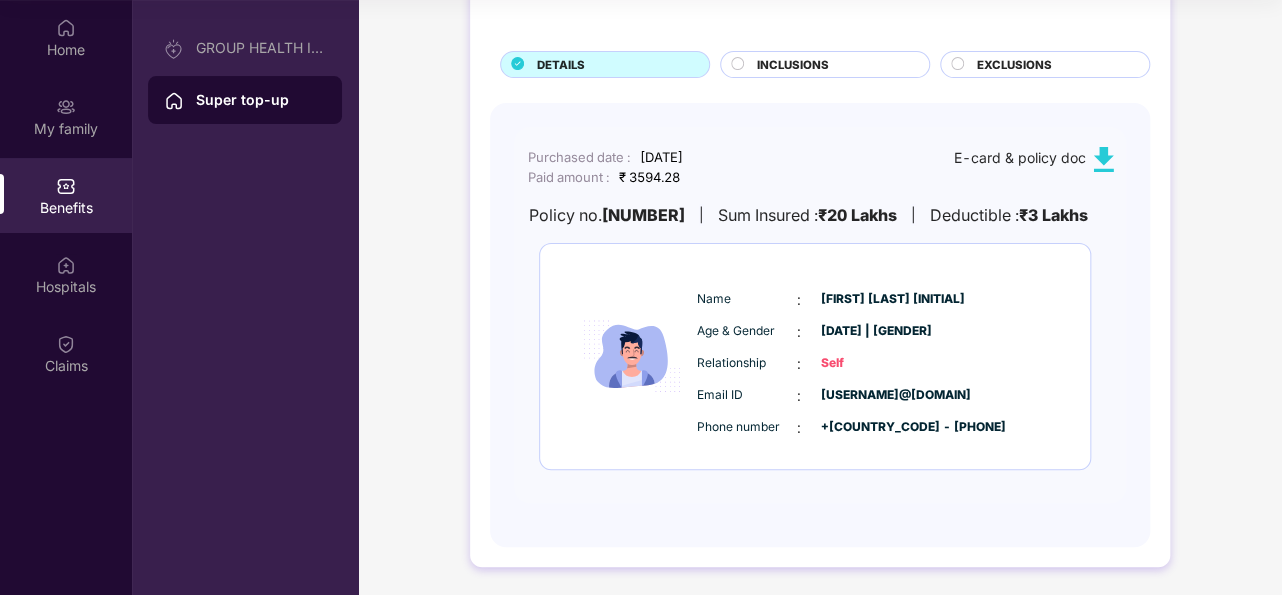 click on "INCLUSIONS" at bounding box center [793, 65] 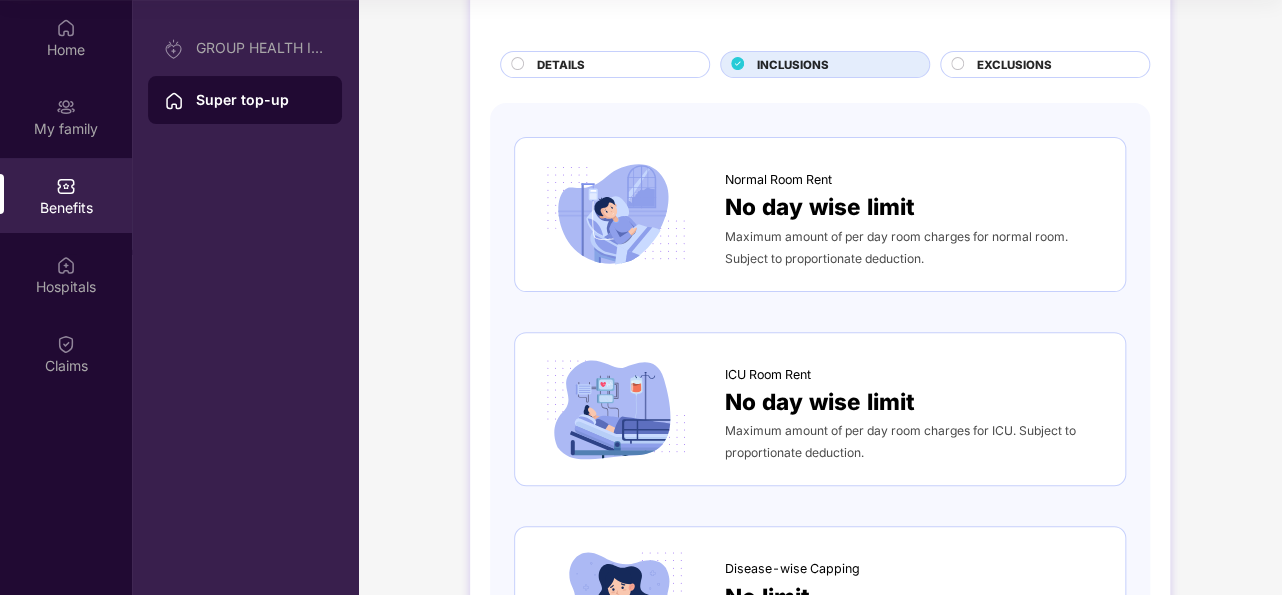 click on "INCLUSIONS" at bounding box center (793, 65) 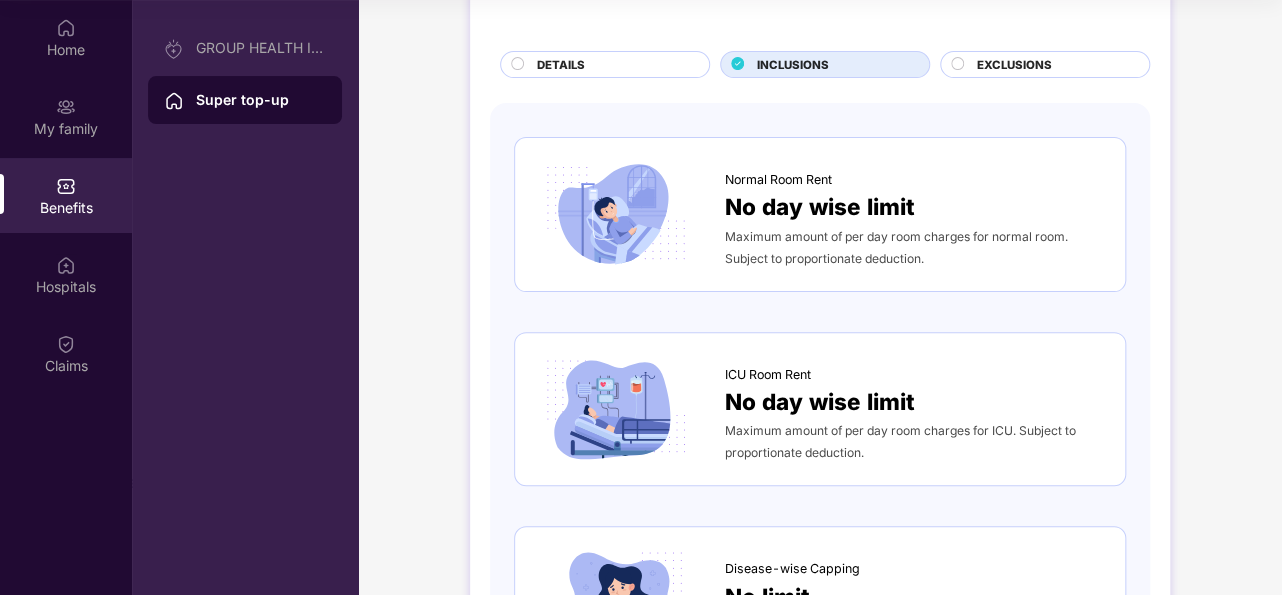 click 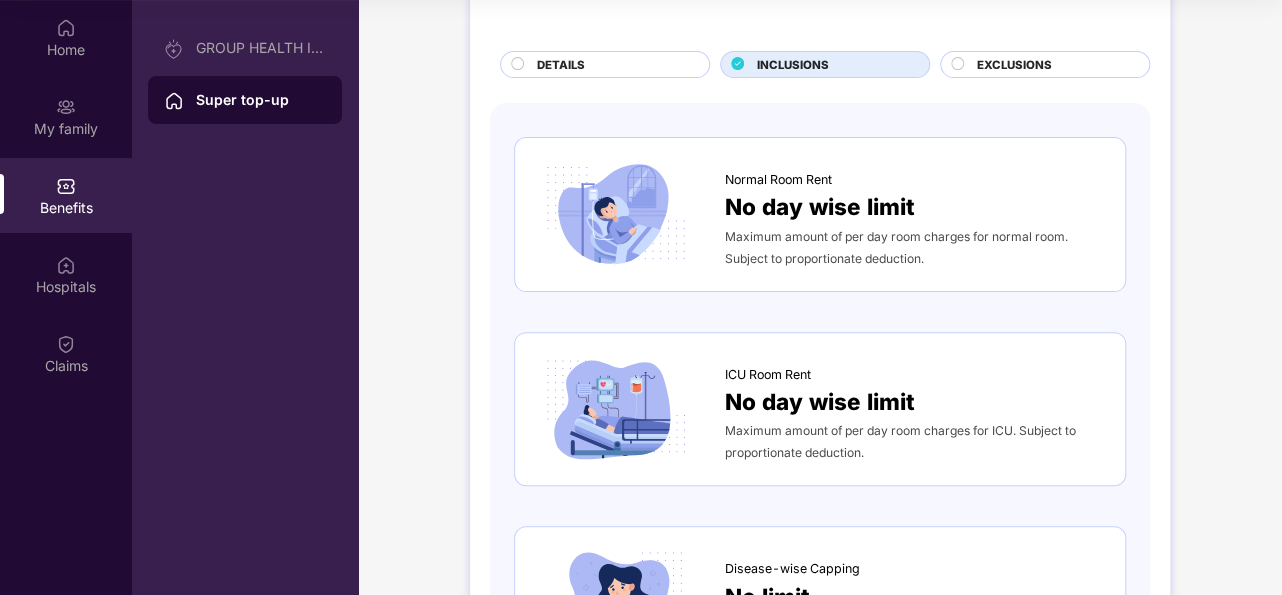 scroll, scrollTop: 146, scrollLeft: 0, axis: vertical 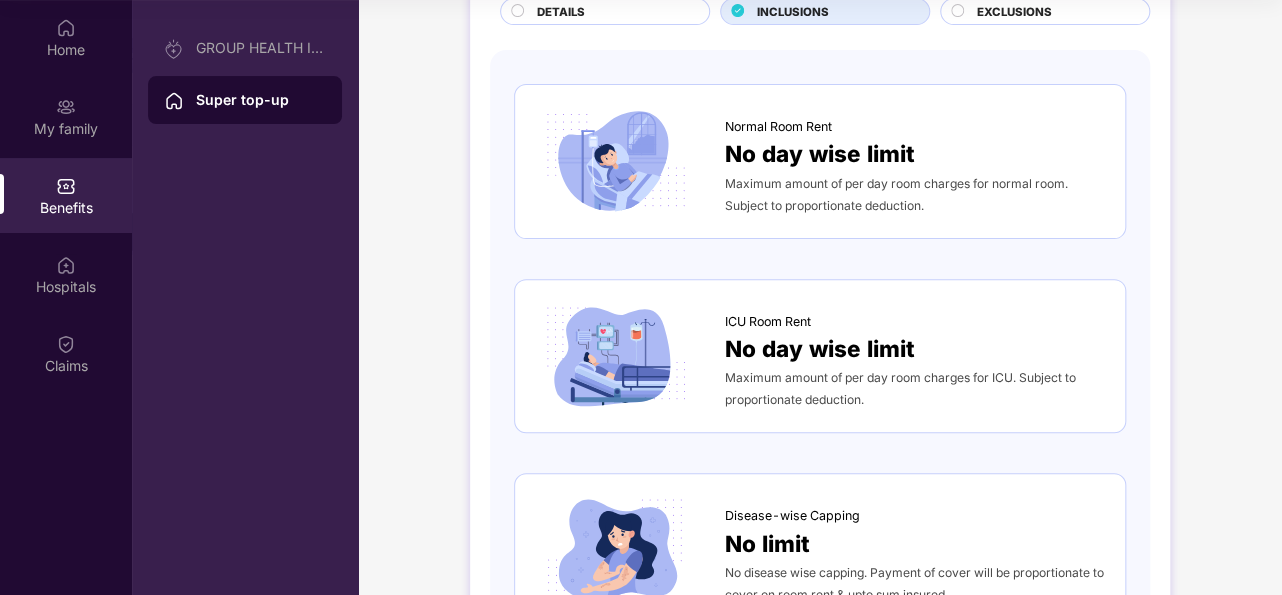click on "Super top-up DETAILS INCLUSIONS EXCLUSIONS Normal Room Rent No day wise limit Maximum amount of per day room charges for normal room. Subject to proportionate deduction. ICU Room Rent No day wise limit Maximum amount of per day room charges for ICU. Subject to proportionate deduction. Disease-wise Capping No limit No disease wise capping. Payment of cover will be proportionate to cover on room rent & upto sum insured. Pre-existing diseases coverage COVERED Coverage for pre-existing diseases after 24 months of buying super topup cover Covid-19 Covered from day 1 Covid-19 treatments from day 1 with no waiting period. Waiting Period 30 days Waiting period of 30 days, 1yr, 2yr and 4yrs waived off. Pre Hospitalization 30 days Medical Expenses : incurred during a period as specified in the Policy Certificate falling immediately prior to the date of the Insured Member's admission to the Hospital Post Hospitalization 60 days Copay 0 % Covers 100% of eligible expenses Cashless Claims Covered Ambulance ₹3,000 Covered" at bounding box center (820, 1294) 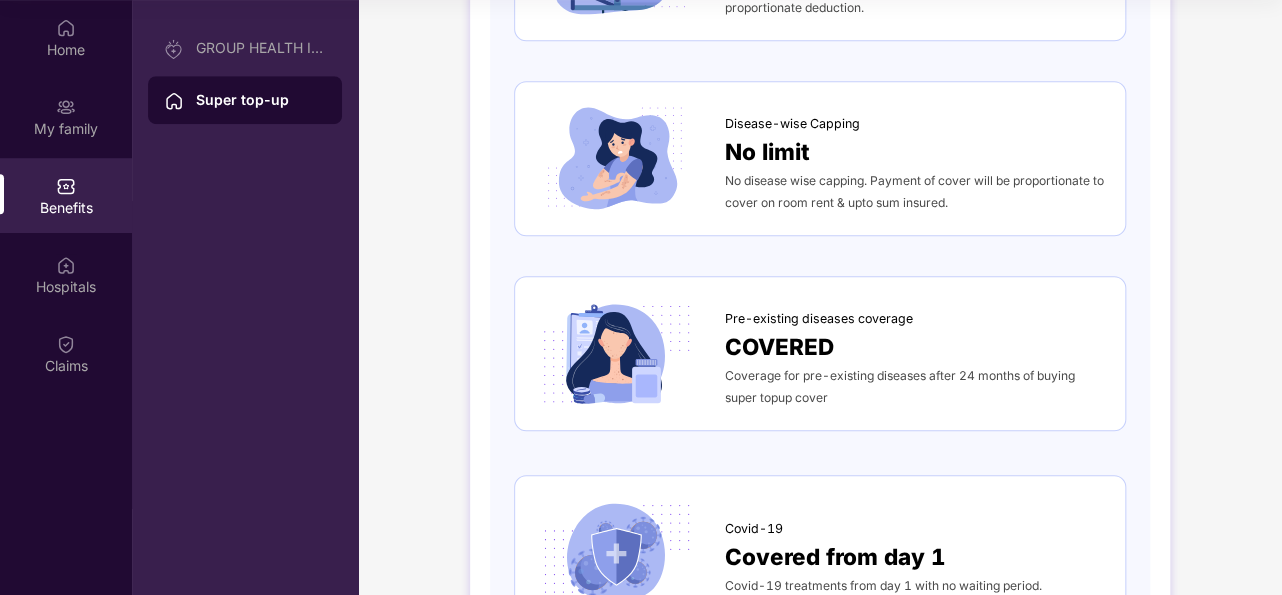 scroll, scrollTop: 756, scrollLeft: 0, axis: vertical 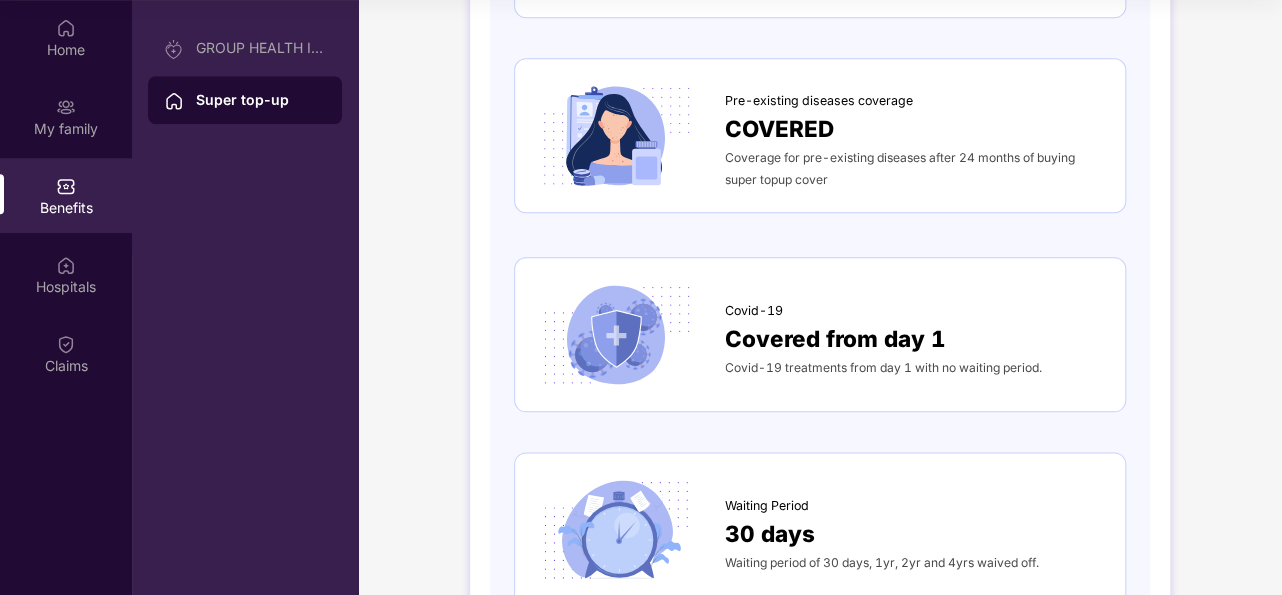 click on "Super top-up DETAILS INCLUSIONS EXCLUSIONS Normal Room Rent No day wise limit Maximum amount of per day room charges for normal room. Subject to proportionate deduction. ICU Room Rent No day wise limit Maximum amount of per day room charges for ICU. Subject to proportionate deduction. Disease-wise Capping No limit No disease wise capping. Payment of cover will be proportionate to cover on room rent & upto sum insured. Pre-existing diseases coverage COVERED Coverage for pre-existing diseases after 24 months of buying super topup cover Covid-19 Covered from day 1 Covid-19 treatments from day 1 with no waiting period. Waiting Period 30 days Waiting period of 30 days, 1yr, 2yr and 4yrs waived off. Pre Hospitalization 30 days Medical Expenses : incurred during a period as specified in the Policy Certificate falling immediately prior to the date of the Insured Member's admission to the Hospital Post Hospitalization 60 days Copay 0 % Covers 100% of eligible expenses Cashless Claims Covered Ambulance ₹3,000 Covered" at bounding box center [820, 684] 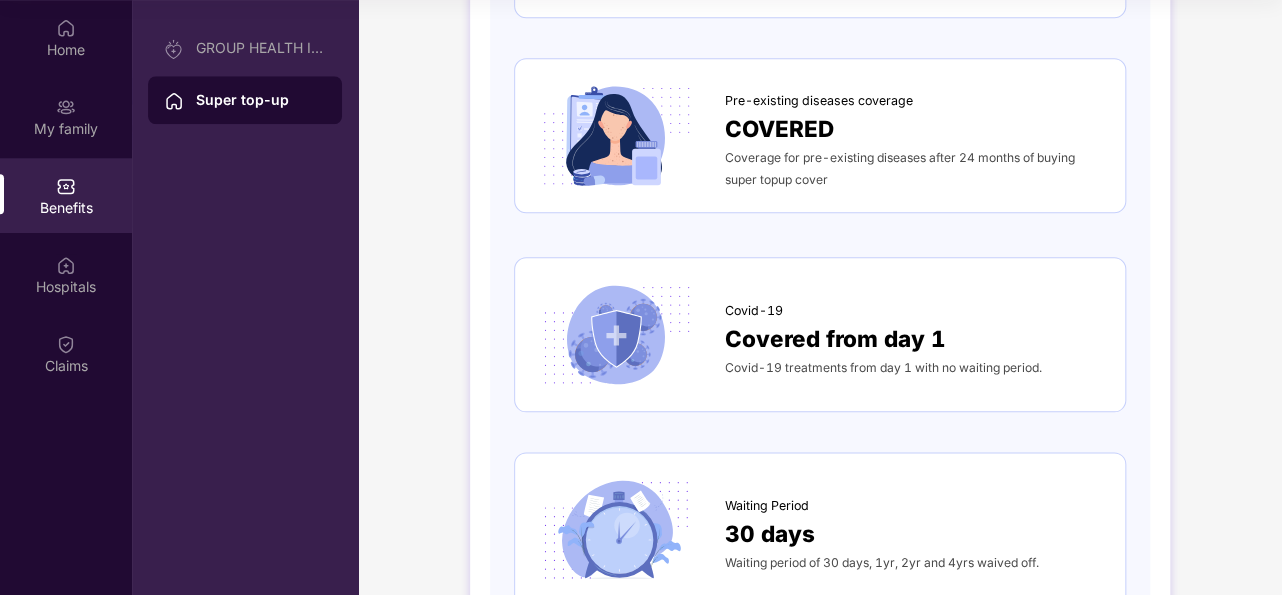 scroll, scrollTop: 884, scrollLeft: 0, axis: vertical 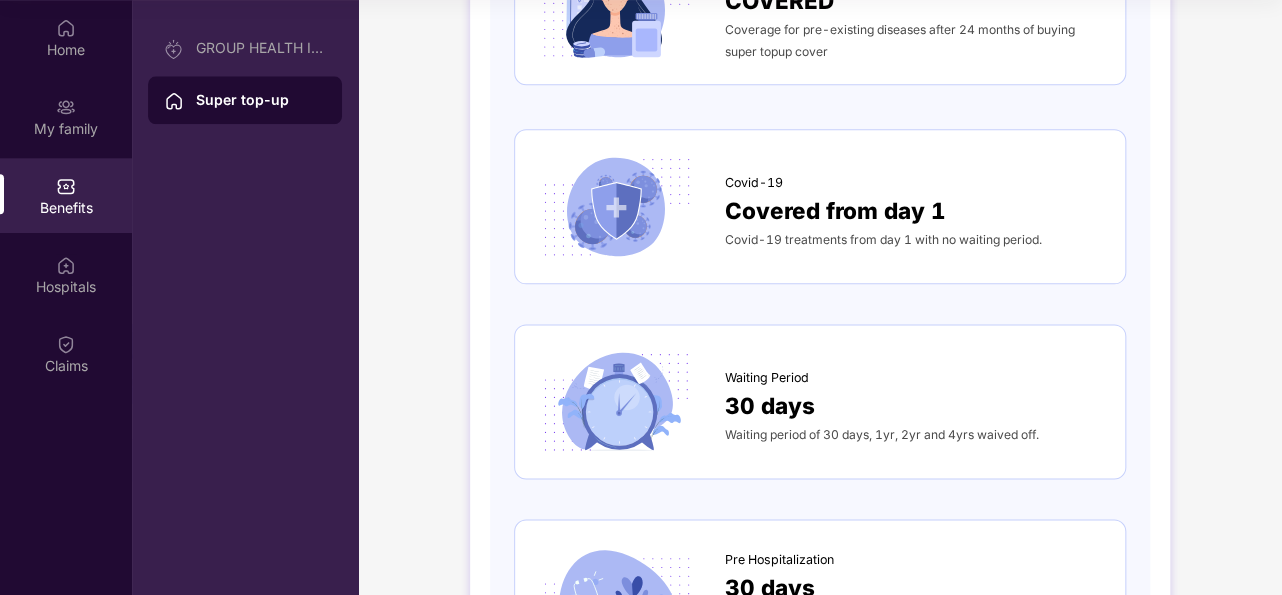 click on "Waiting Period 30 days Waiting period of 30 days, 1yr, 2yr and 4yrs waived off." at bounding box center (820, 411) 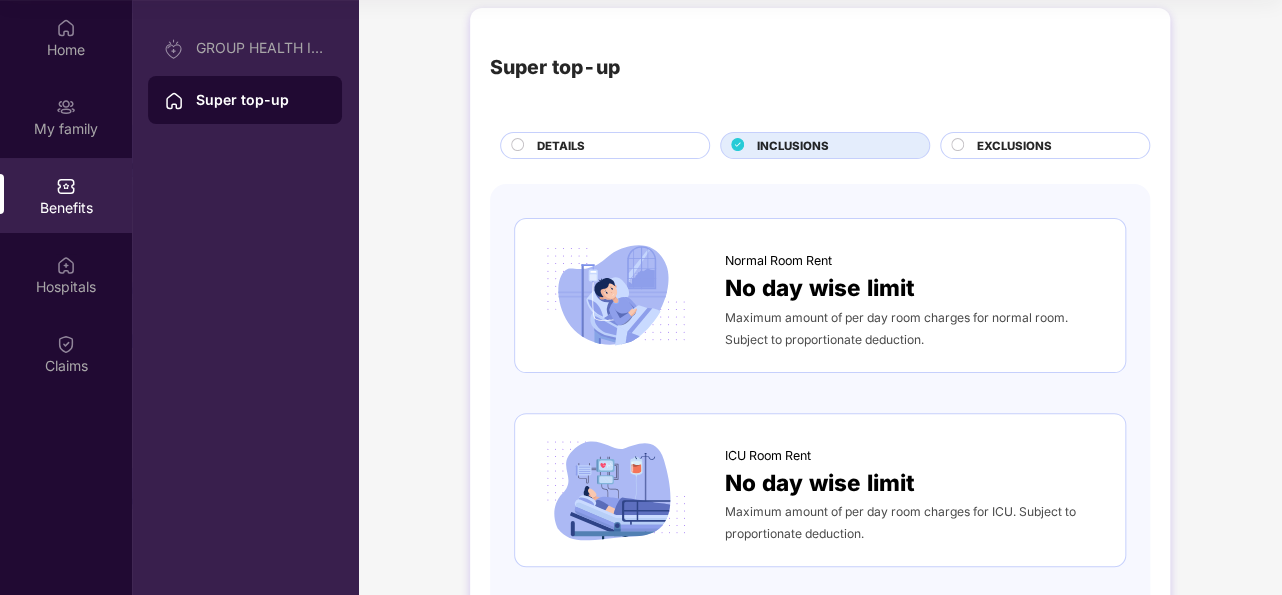 scroll, scrollTop: 0, scrollLeft: 0, axis: both 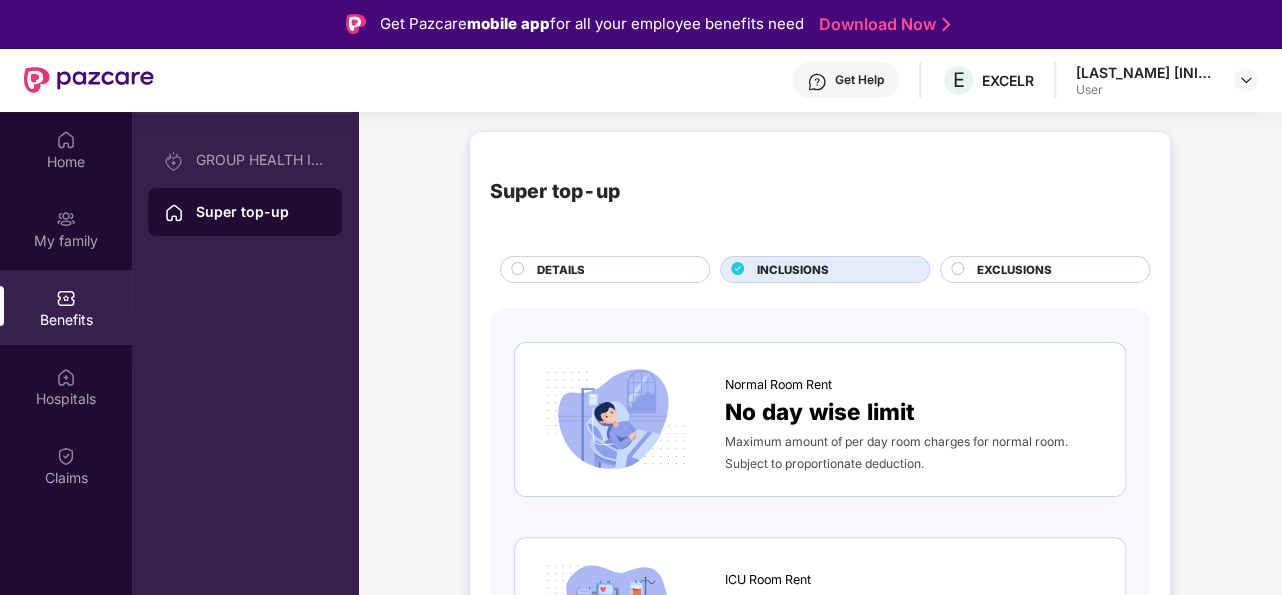 click on "EXCLUSIONS" at bounding box center (1014, 270) 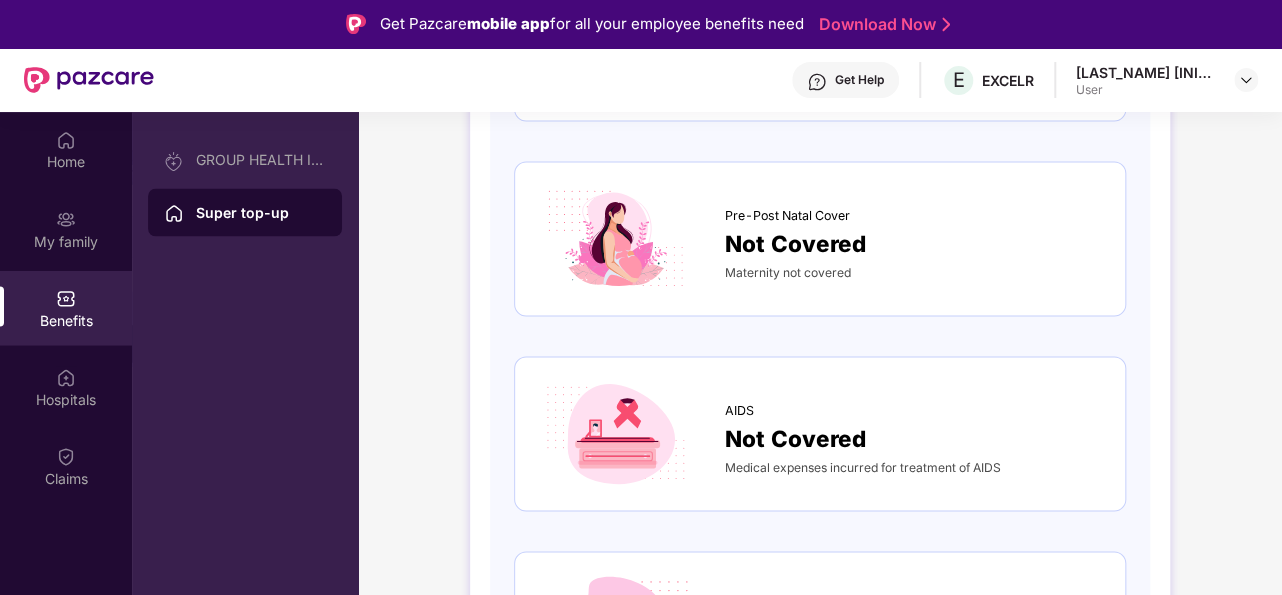 scroll, scrollTop: 1623, scrollLeft: 0, axis: vertical 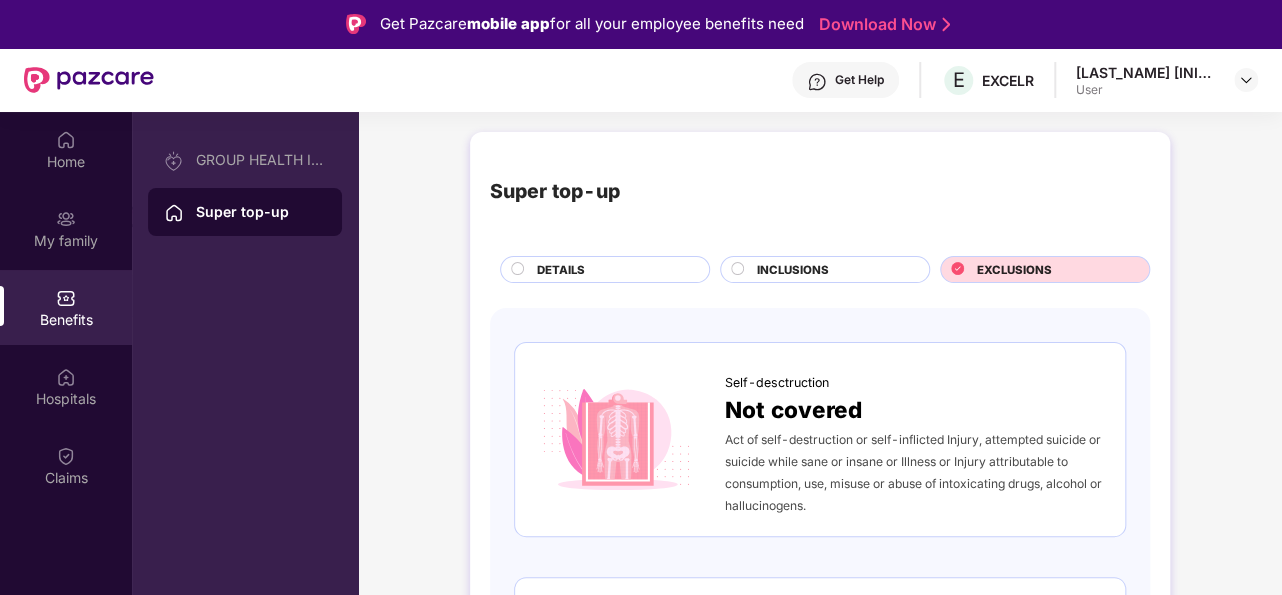 click on "DETAILS" at bounding box center [613, 271] 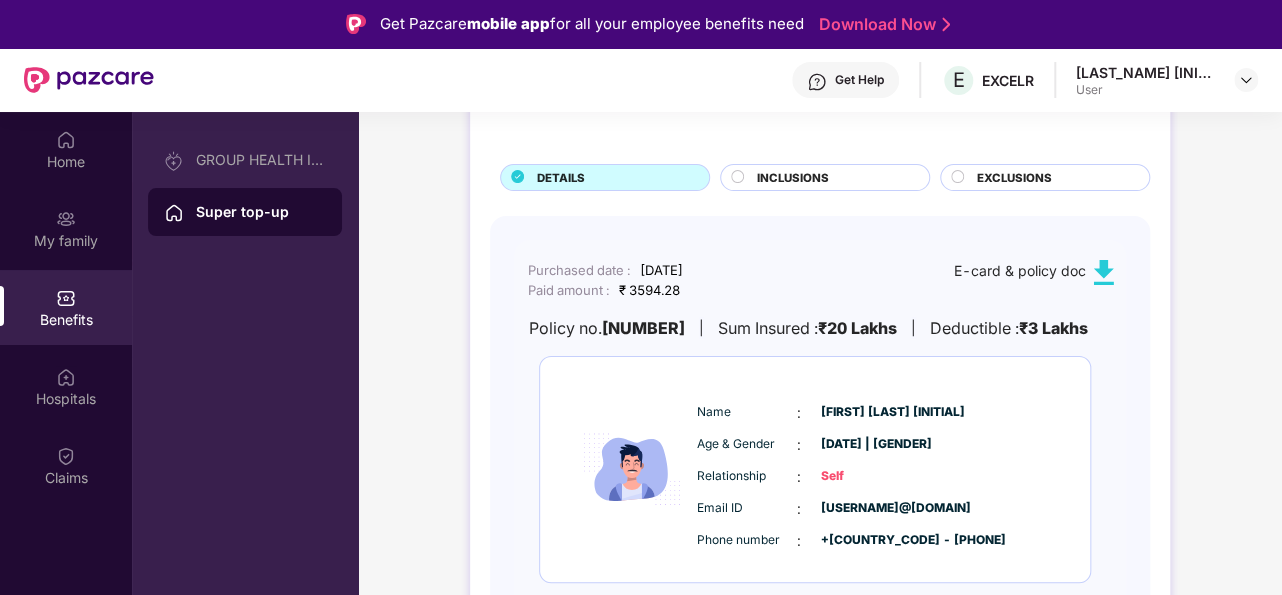 scroll, scrollTop: 93, scrollLeft: 0, axis: vertical 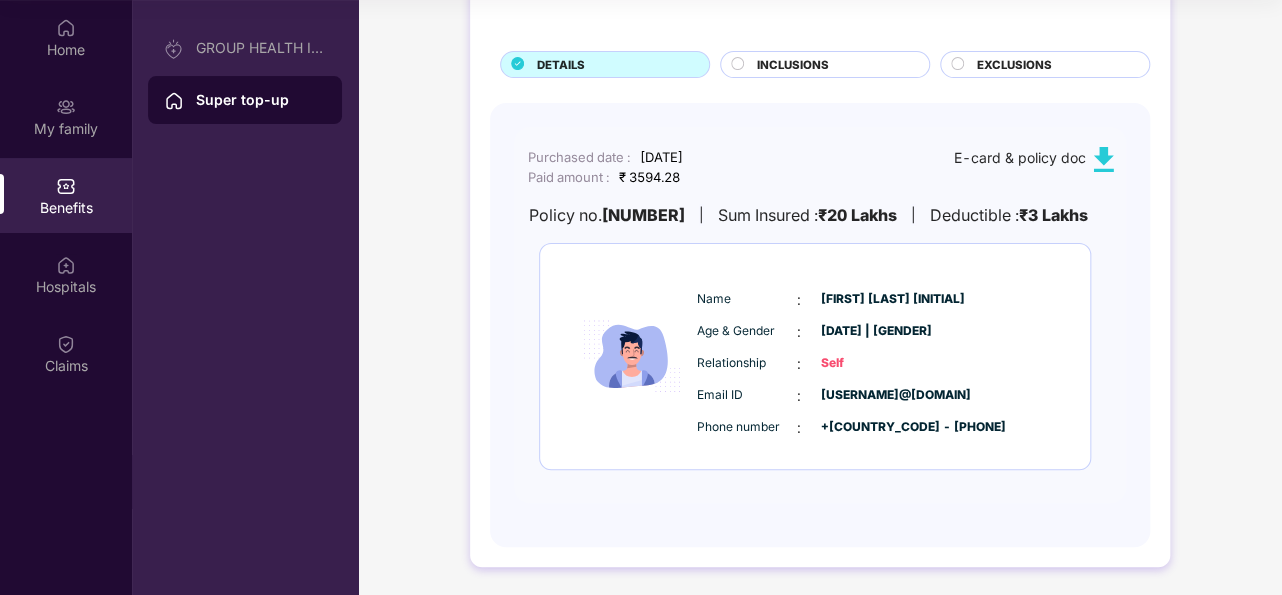 click at bounding box center [1103, 159] 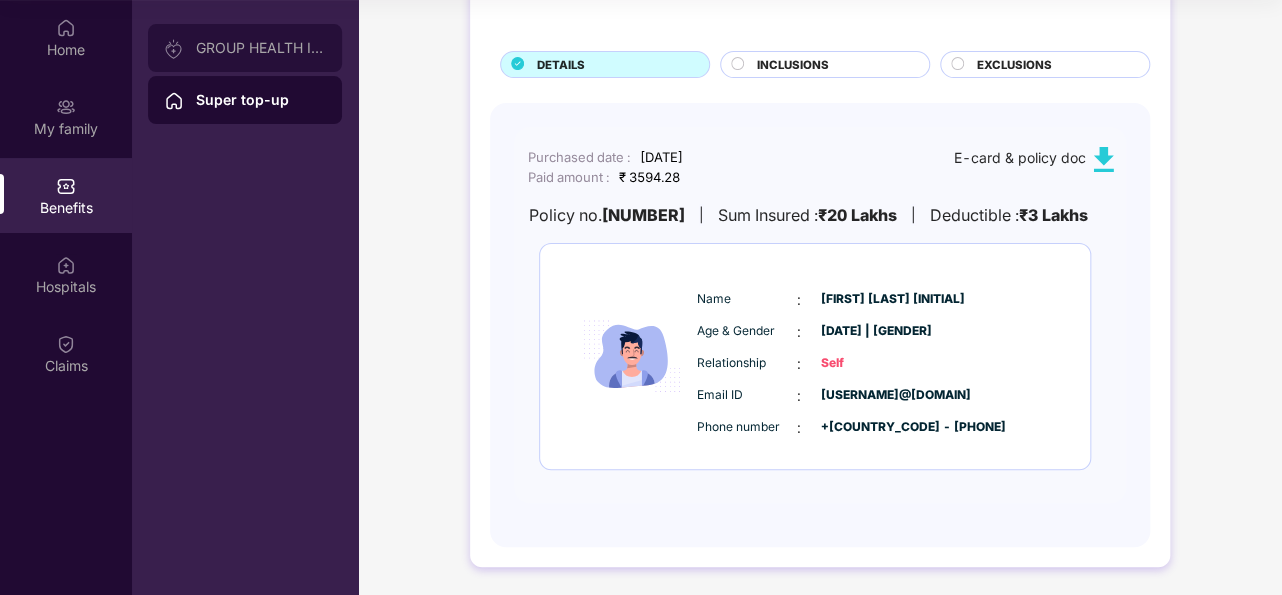 click on "GROUP HEALTH INSURANCE" at bounding box center (245, 48) 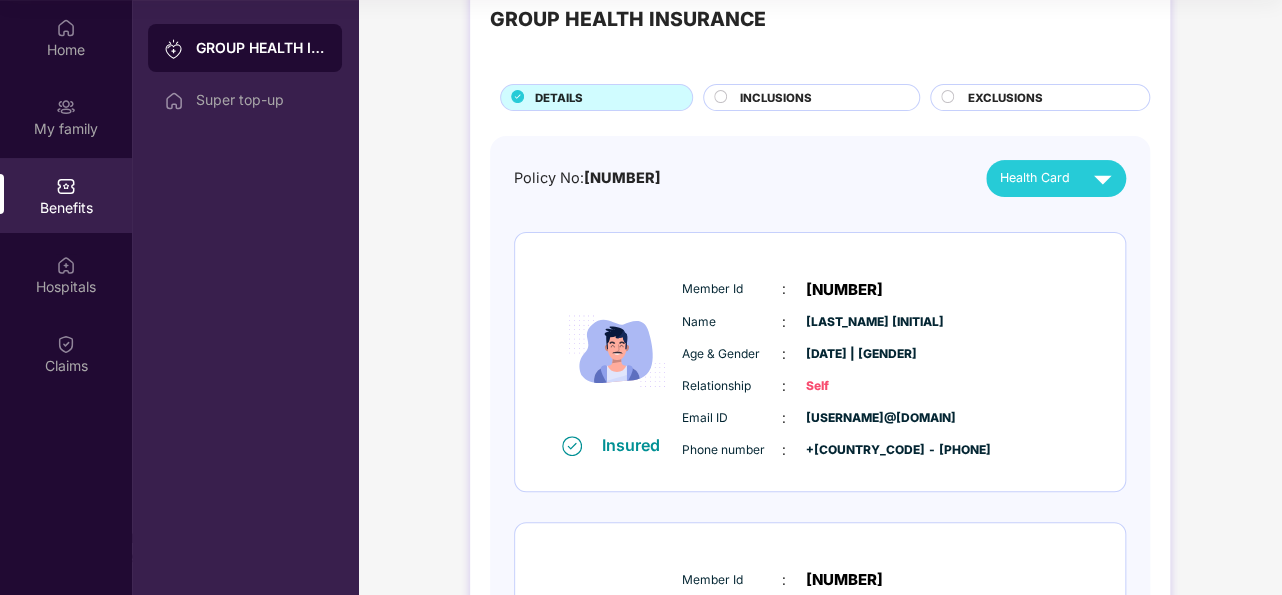 scroll, scrollTop: 0, scrollLeft: 0, axis: both 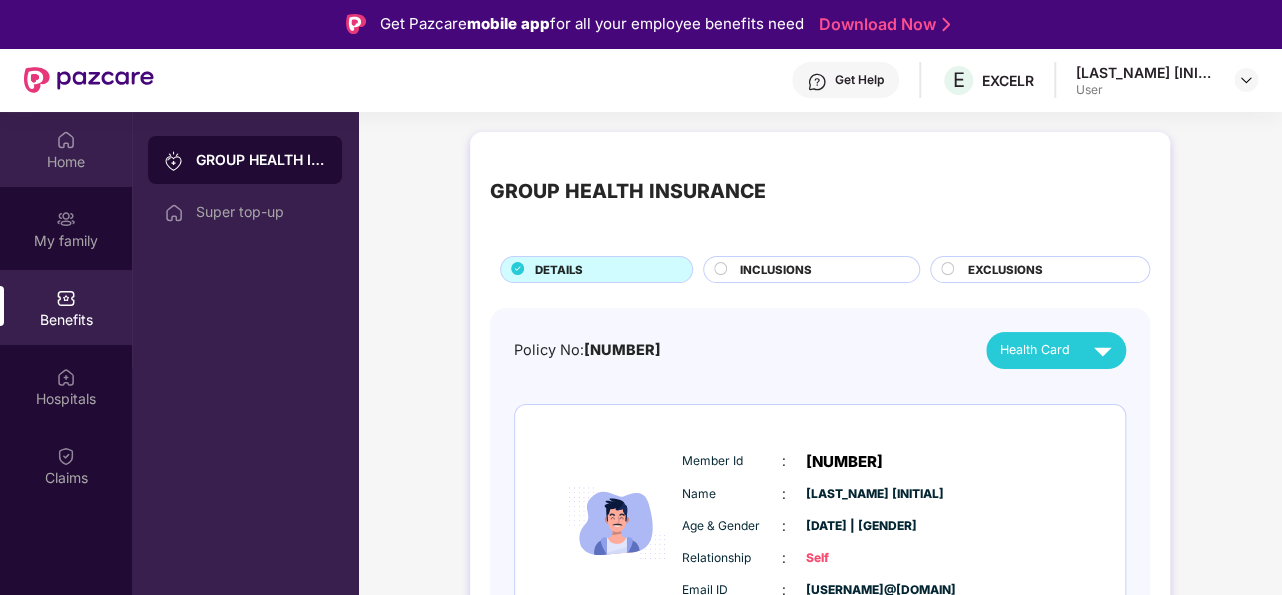 click on "Home" at bounding box center (66, 162) 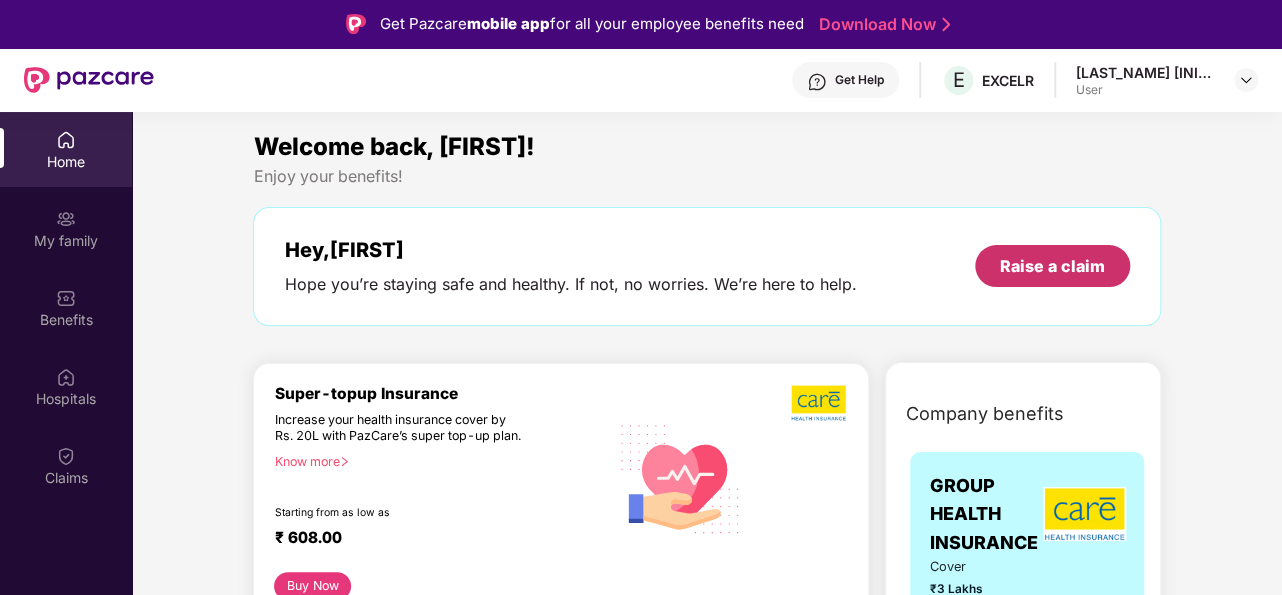 click on "Raise a claim" at bounding box center (1052, 266) 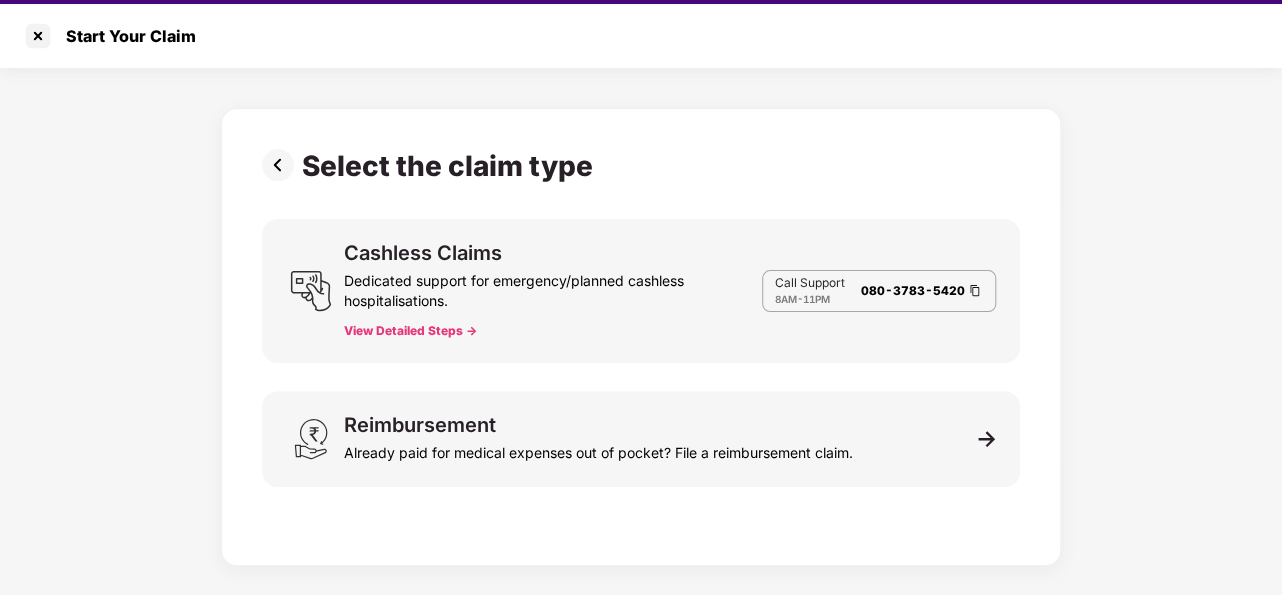 scroll, scrollTop: 48, scrollLeft: 0, axis: vertical 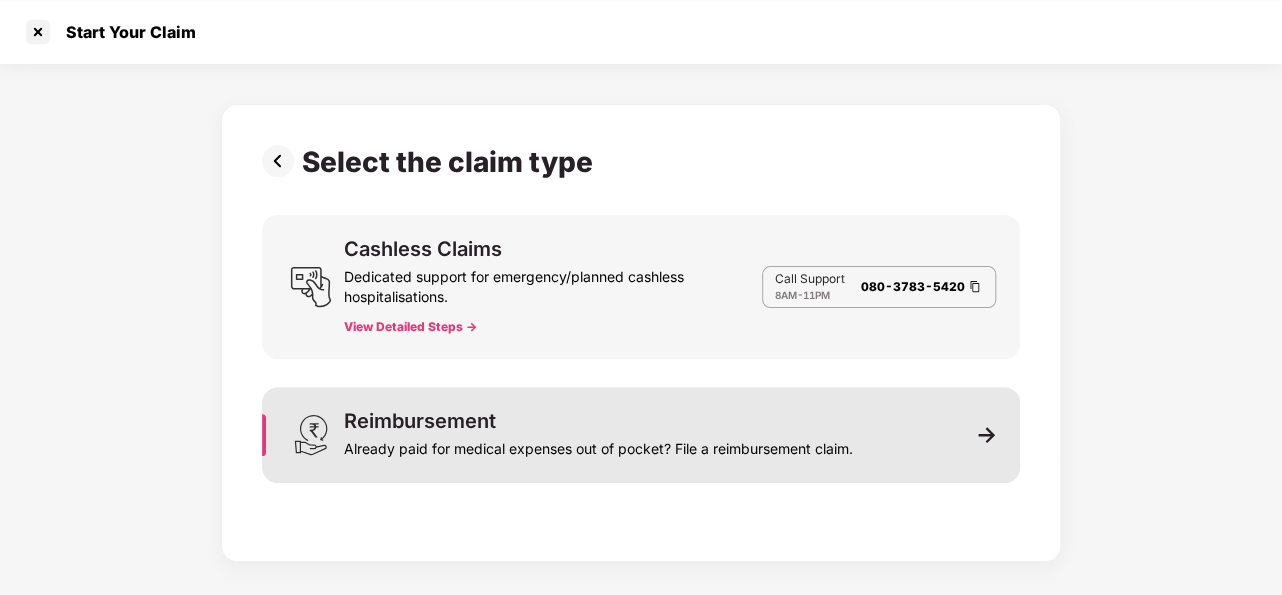 click at bounding box center [987, 435] 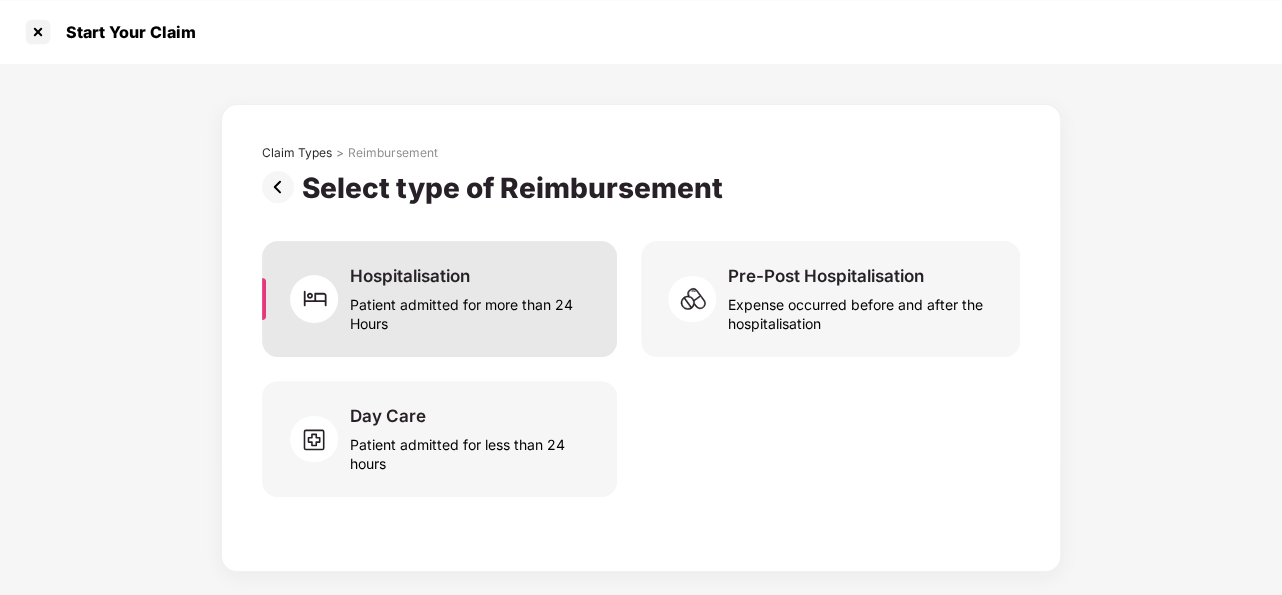 click on "Patient admitted for more than 24 Hours" at bounding box center [471, 310] 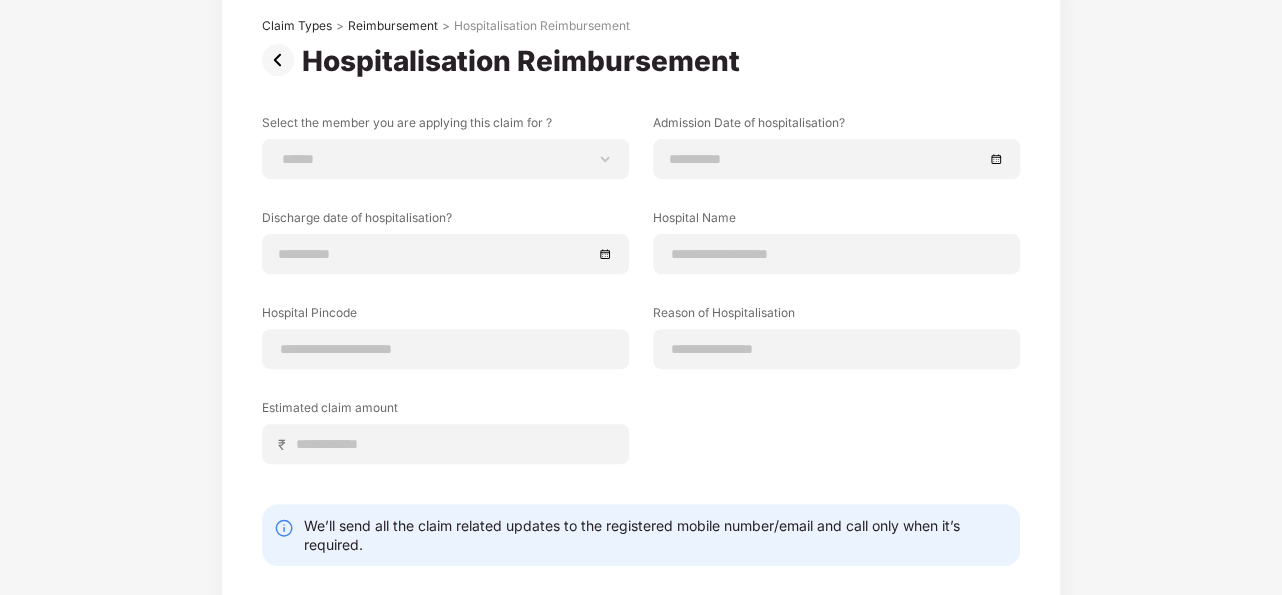scroll, scrollTop: 128, scrollLeft: 0, axis: vertical 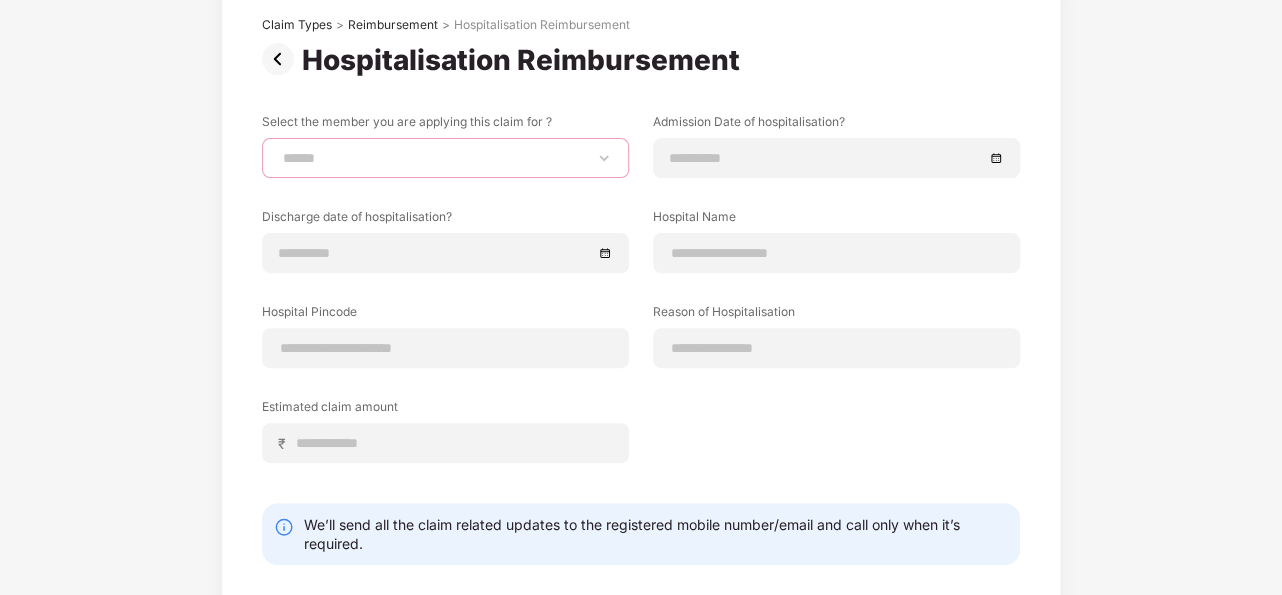 click on "**********" at bounding box center (445, 158) 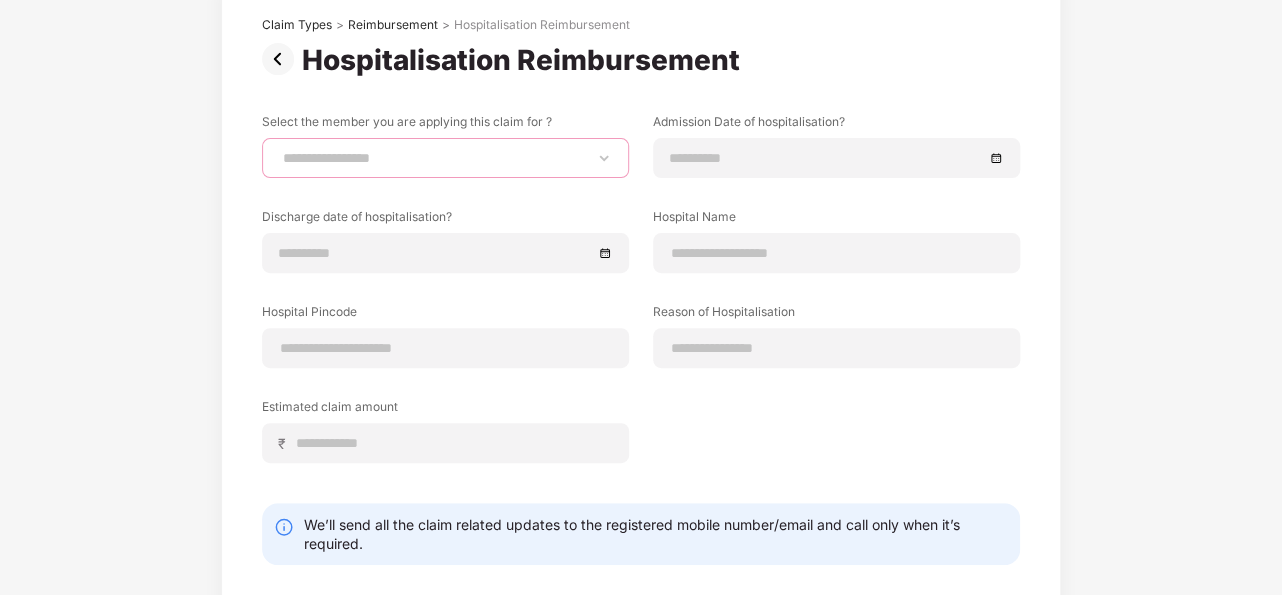 click on "**********" at bounding box center [445, 158] 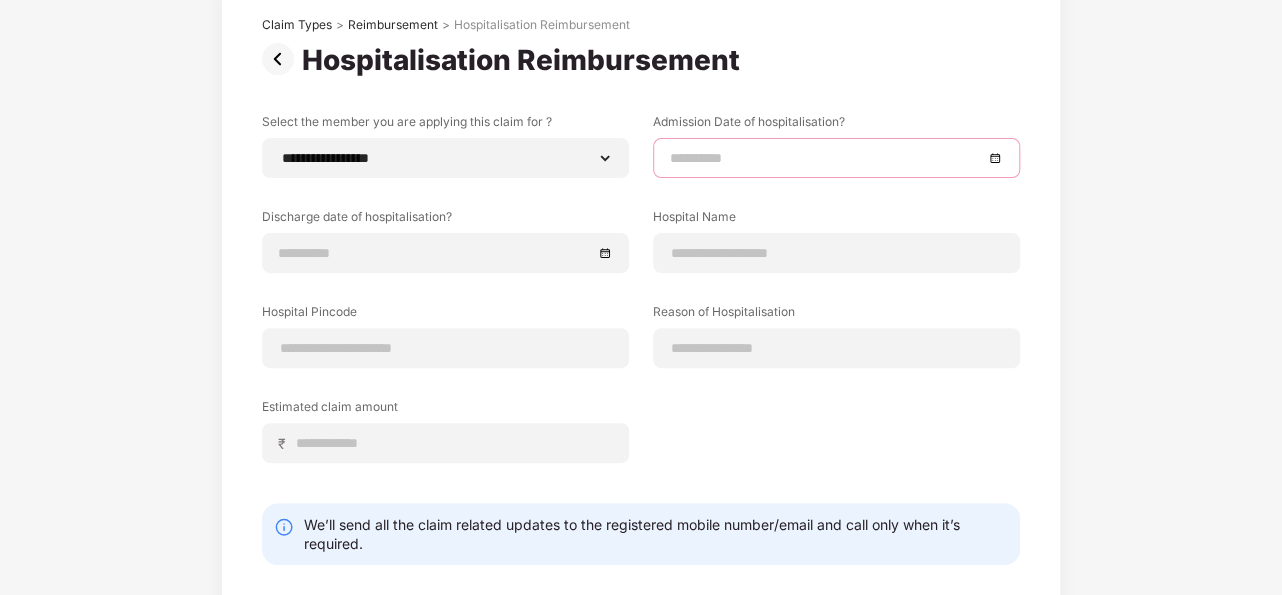 click at bounding box center (826, 158) 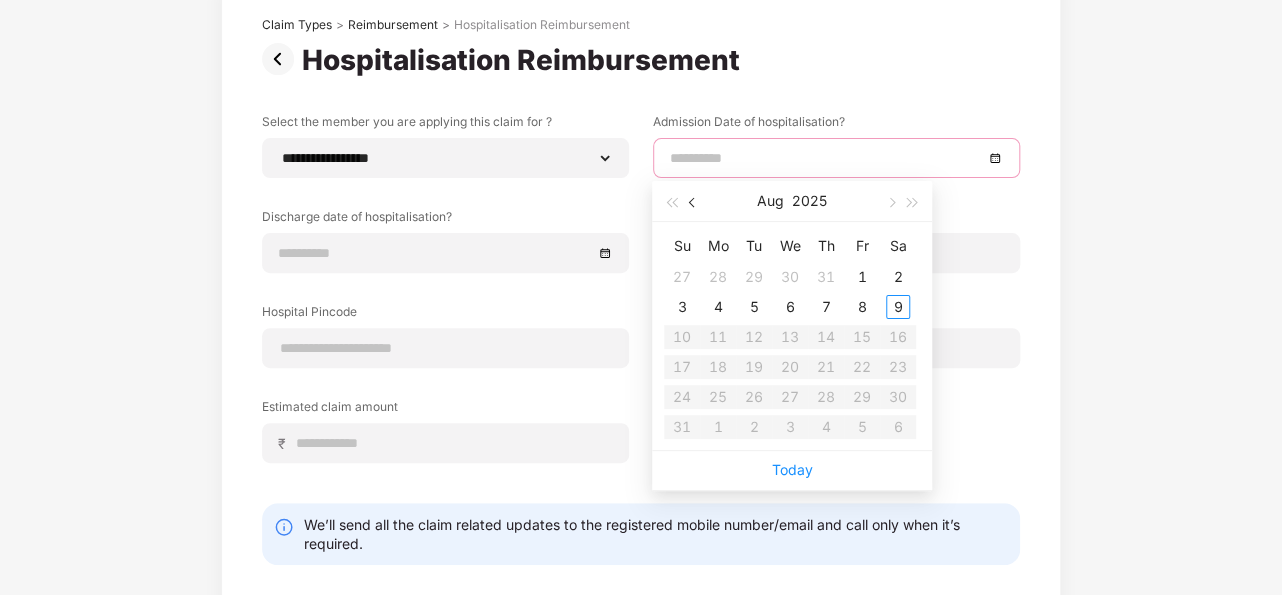 click at bounding box center [694, 203] 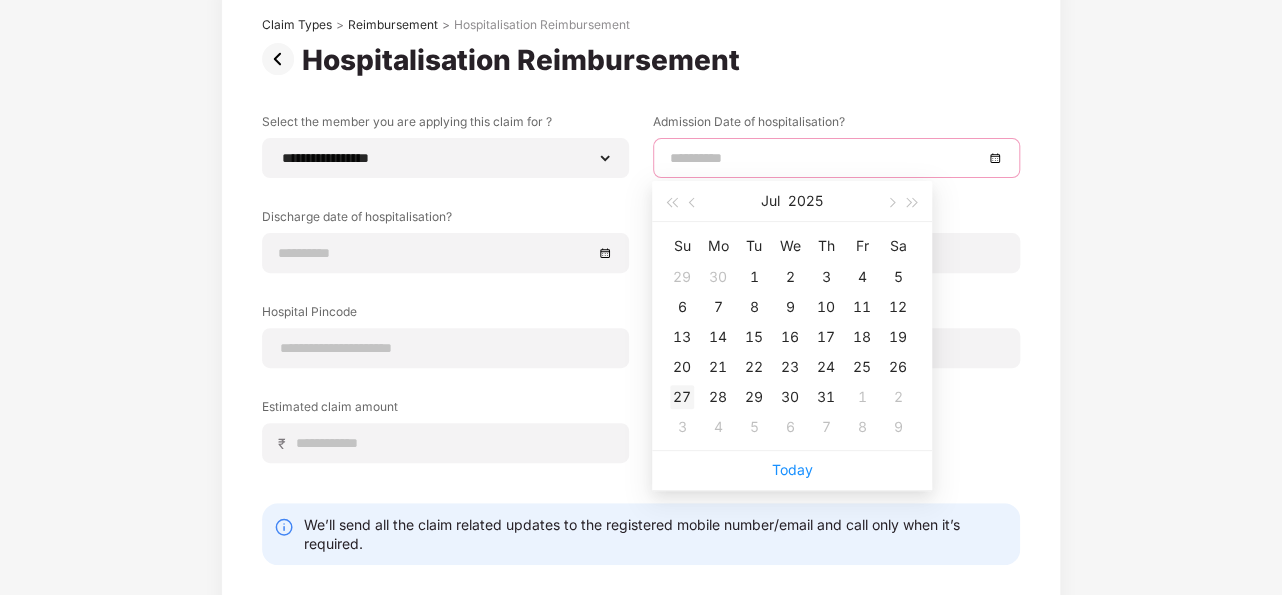 type on "**********" 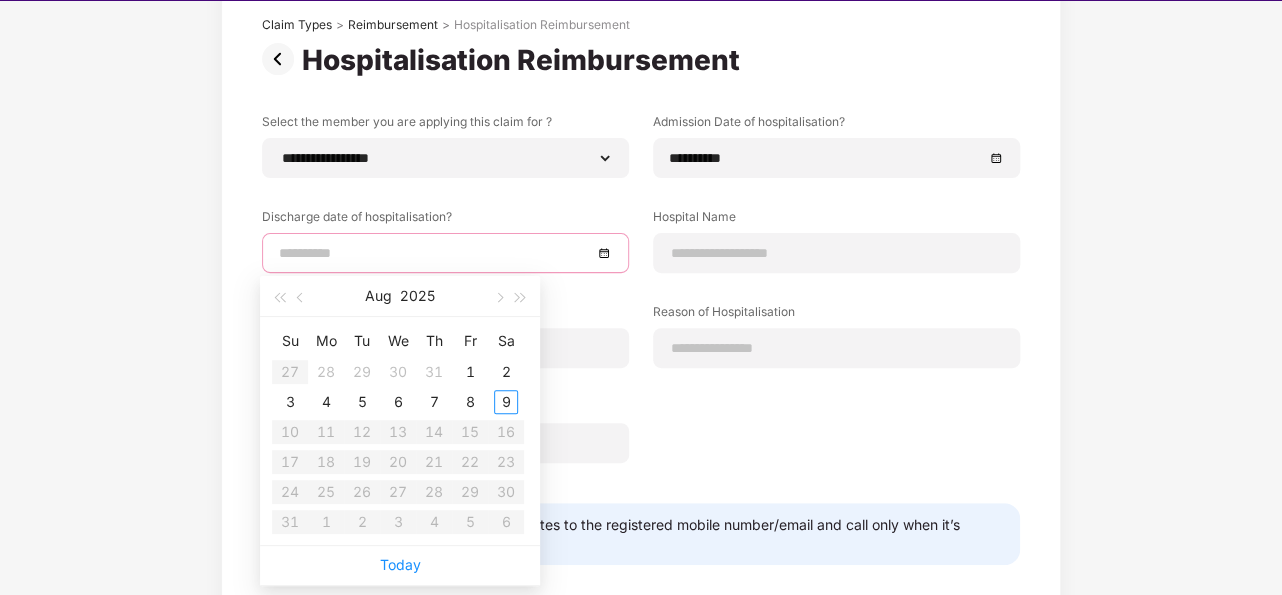 click at bounding box center (435, 253) 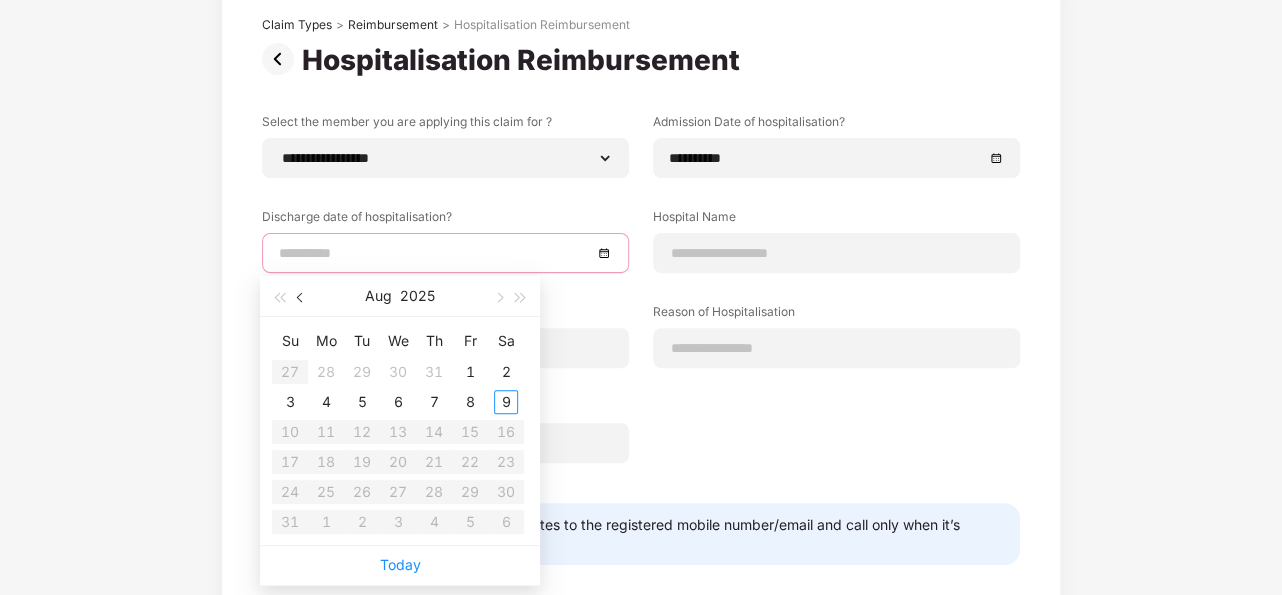 click at bounding box center (301, 296) 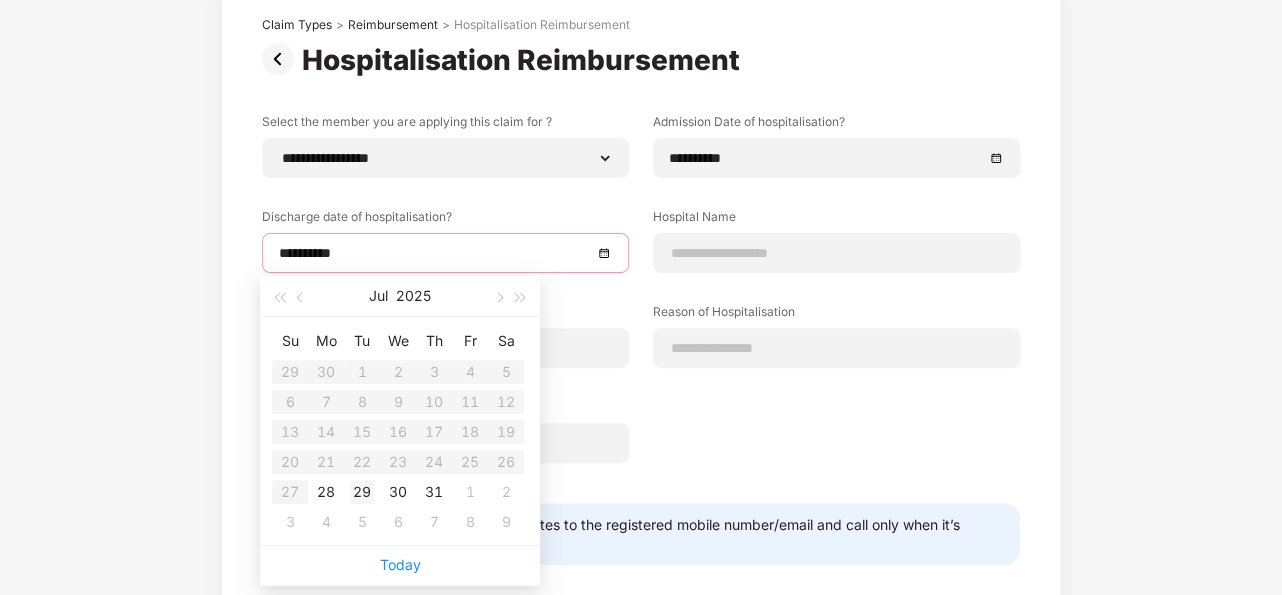 type on "**********" 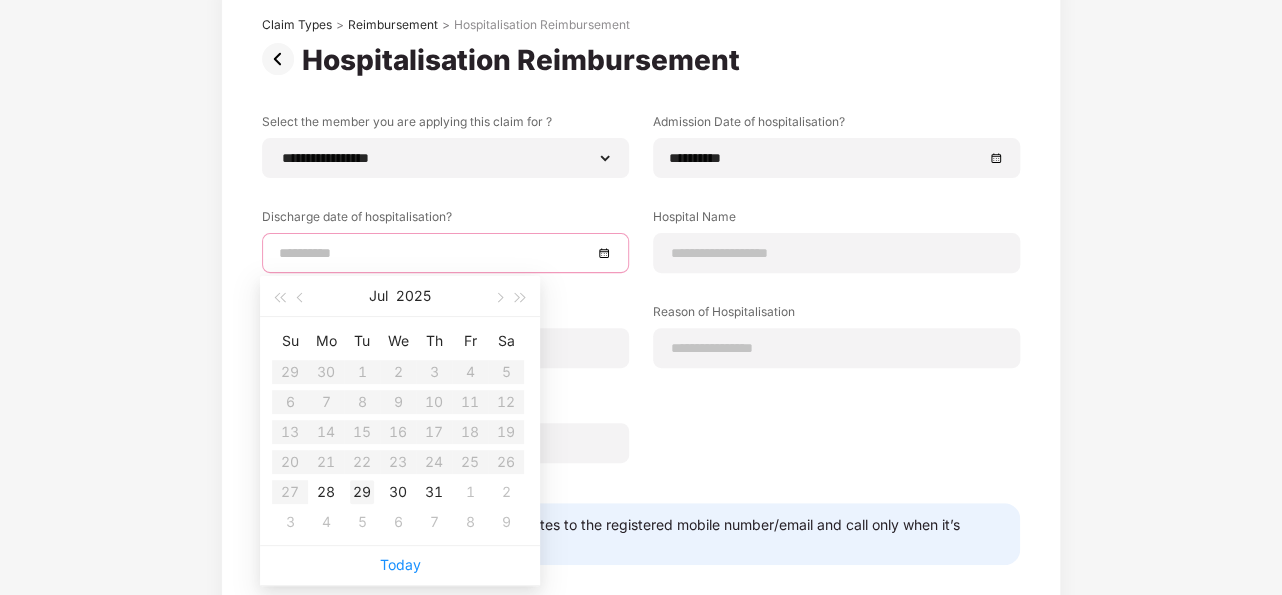 click on "29" at bounding box center (362, 492) 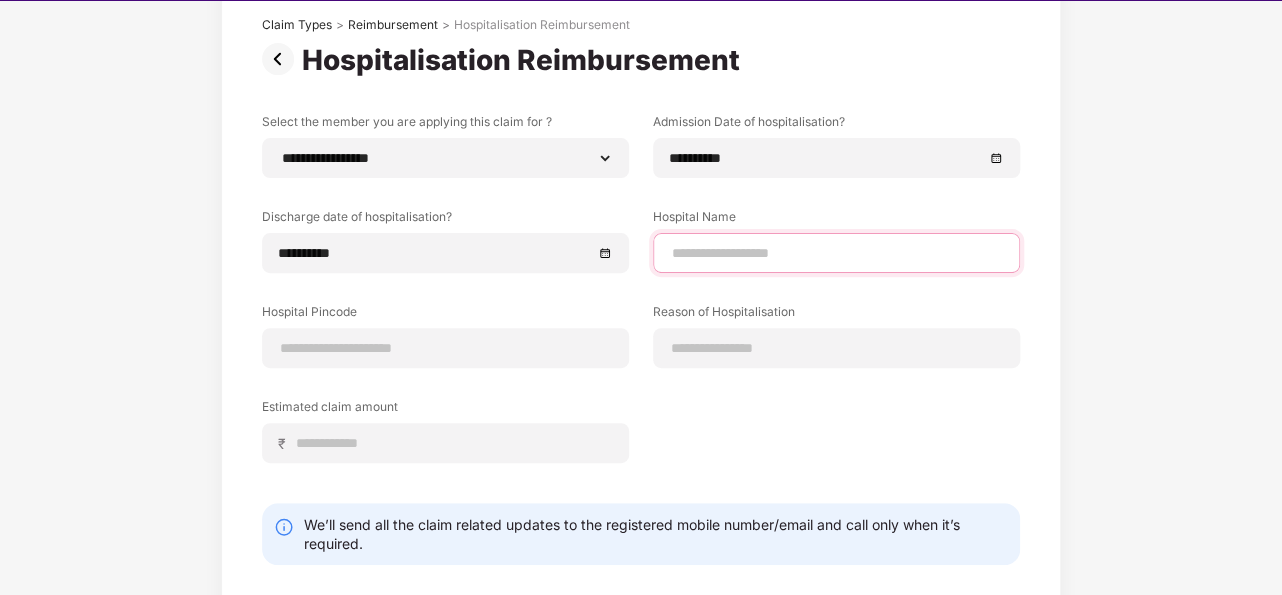 click at bounding box center [836, 253] 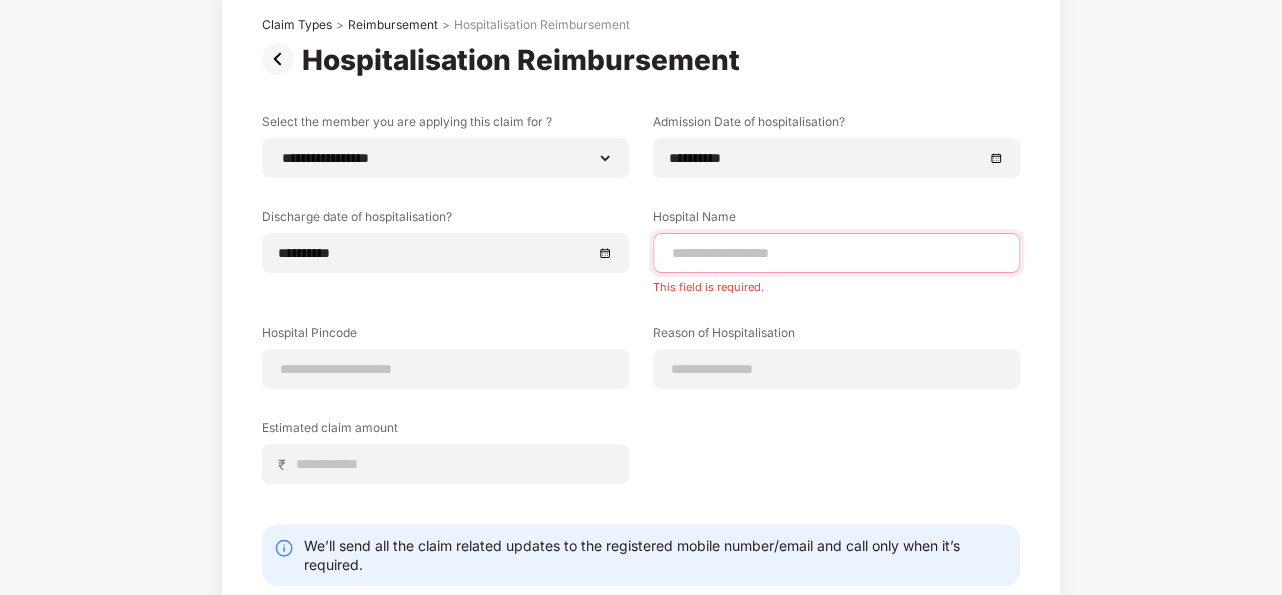 paste on "**********" 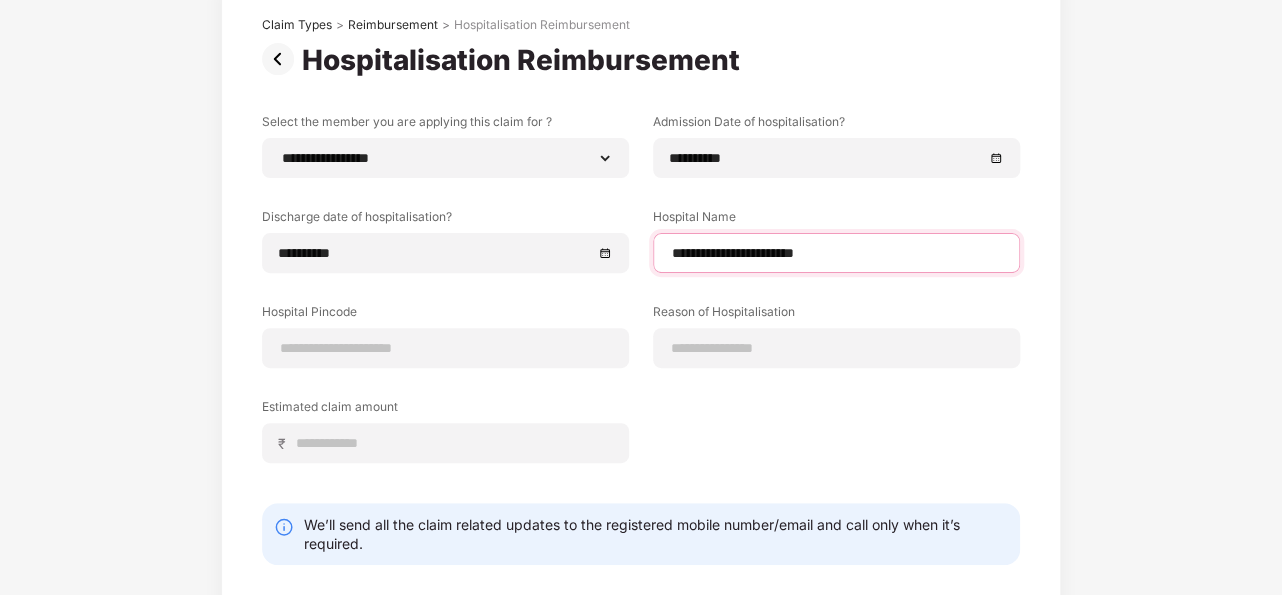 click on "**********" at bounding box center (836, 253) 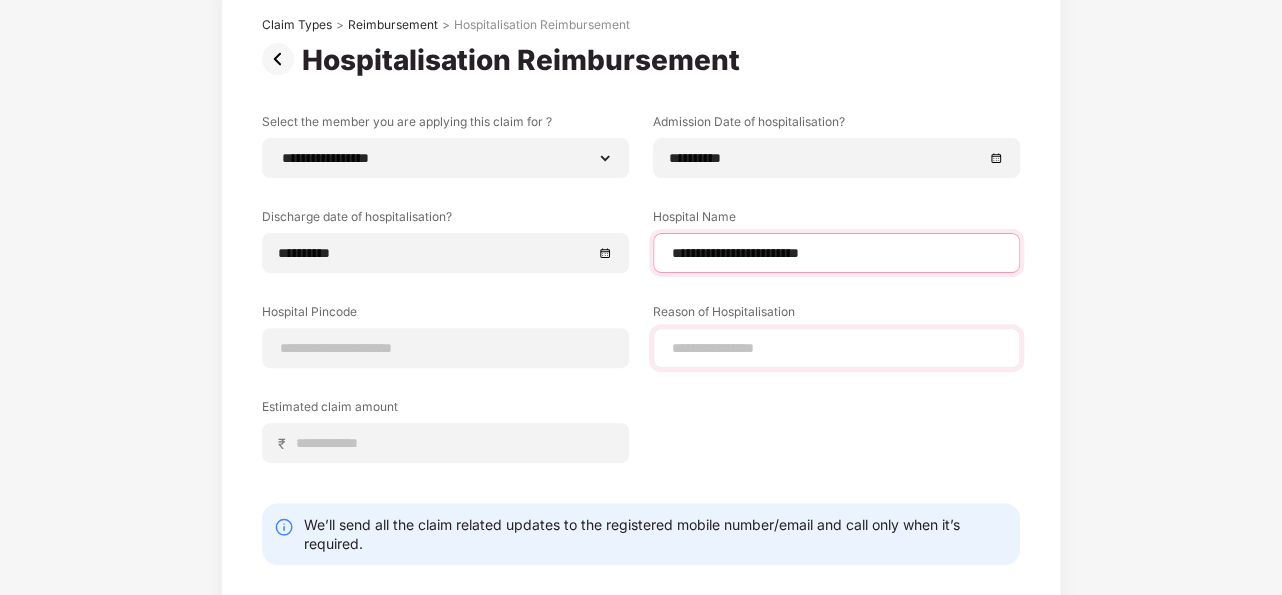 type on "**********" 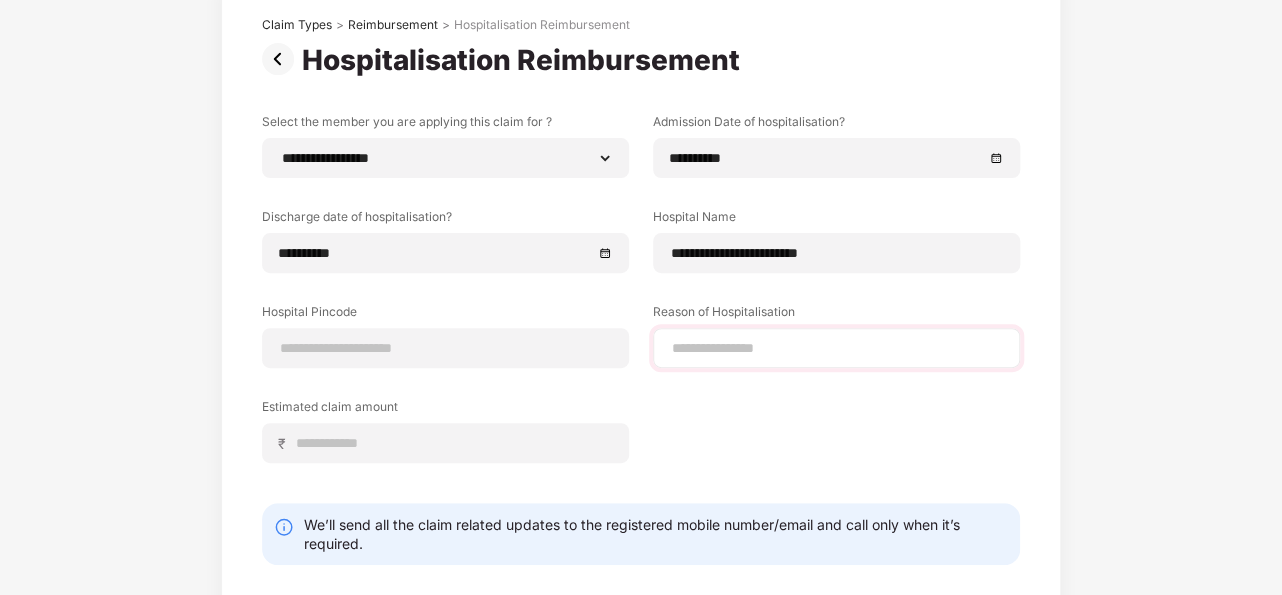 click at bounding box center (836, 348) 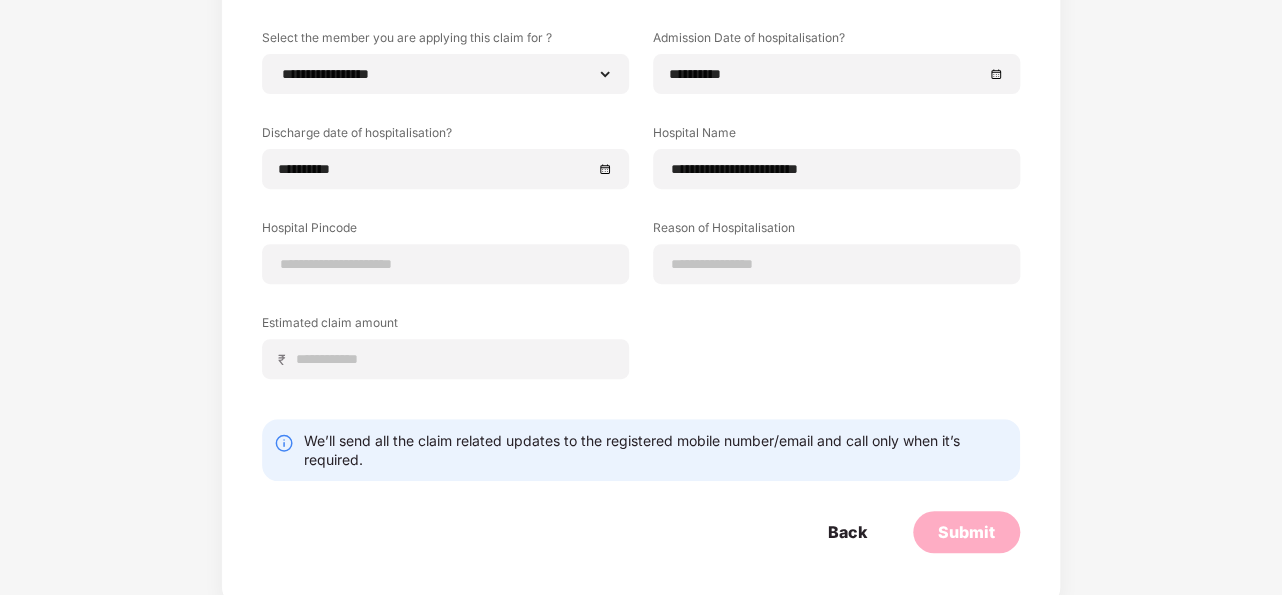 scroll, scrollTop: 212, scrollLeft: 0, axis: vertical 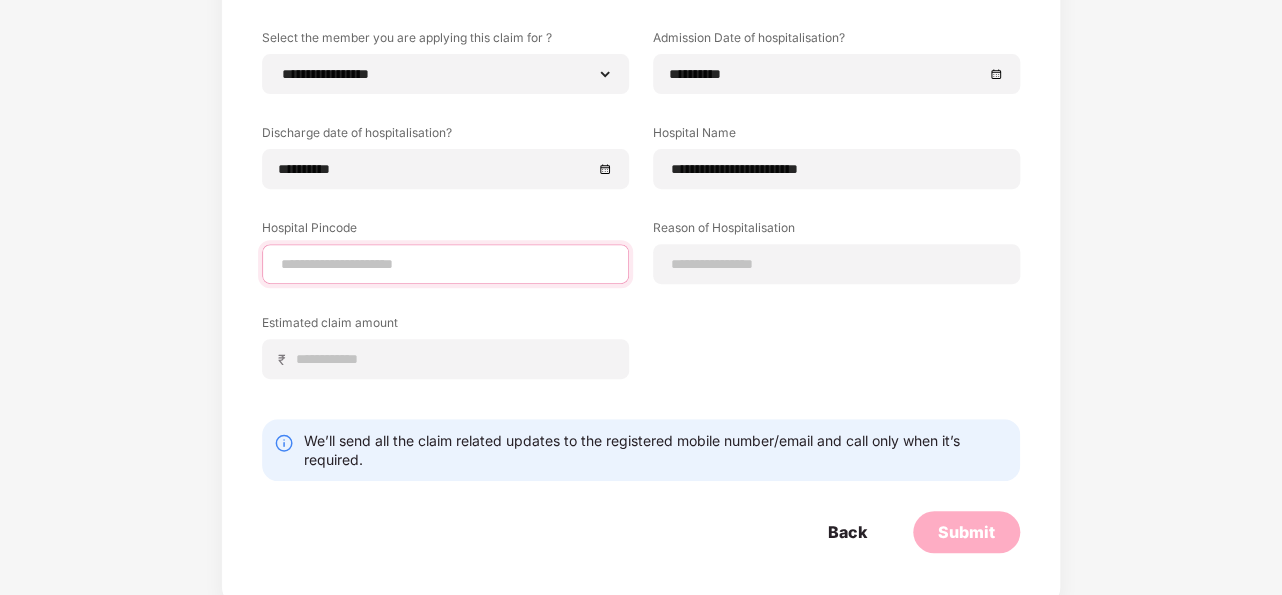 click at bounding box center (445, 264) 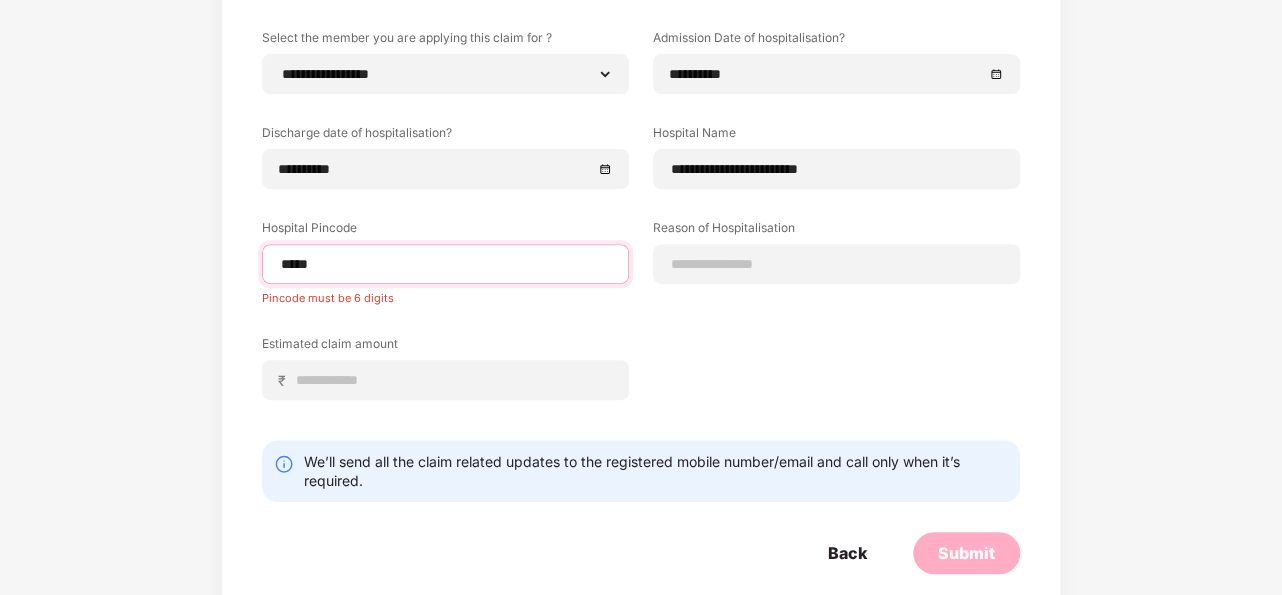 click on "*****" at bounding box center [445, 264] 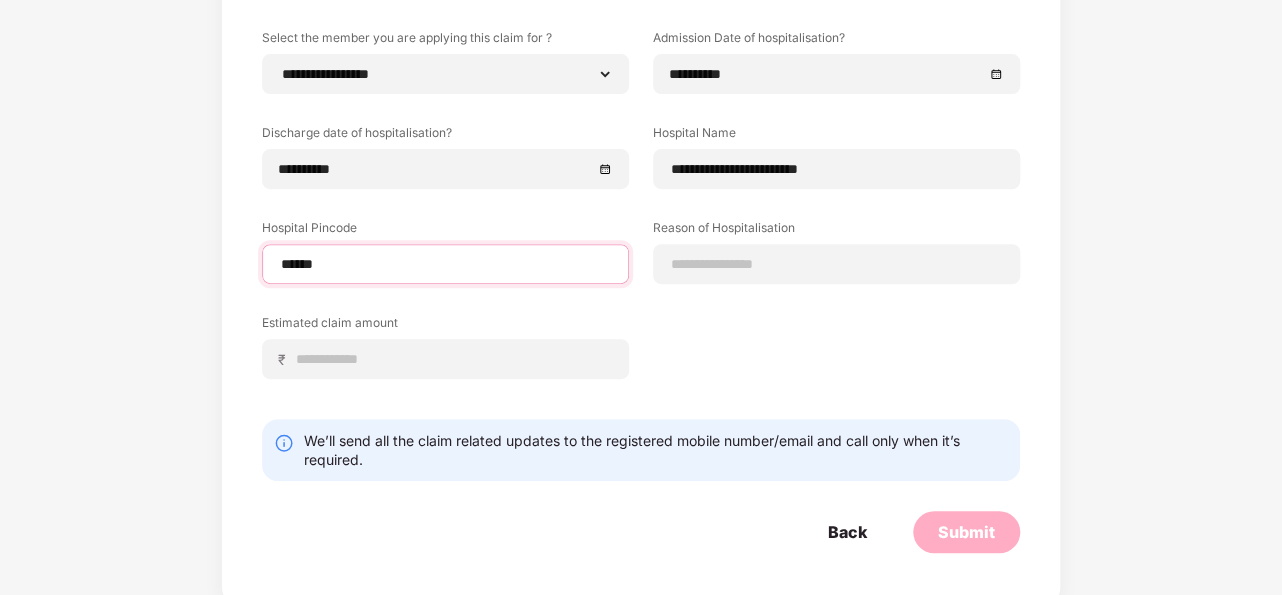 select on "*********" 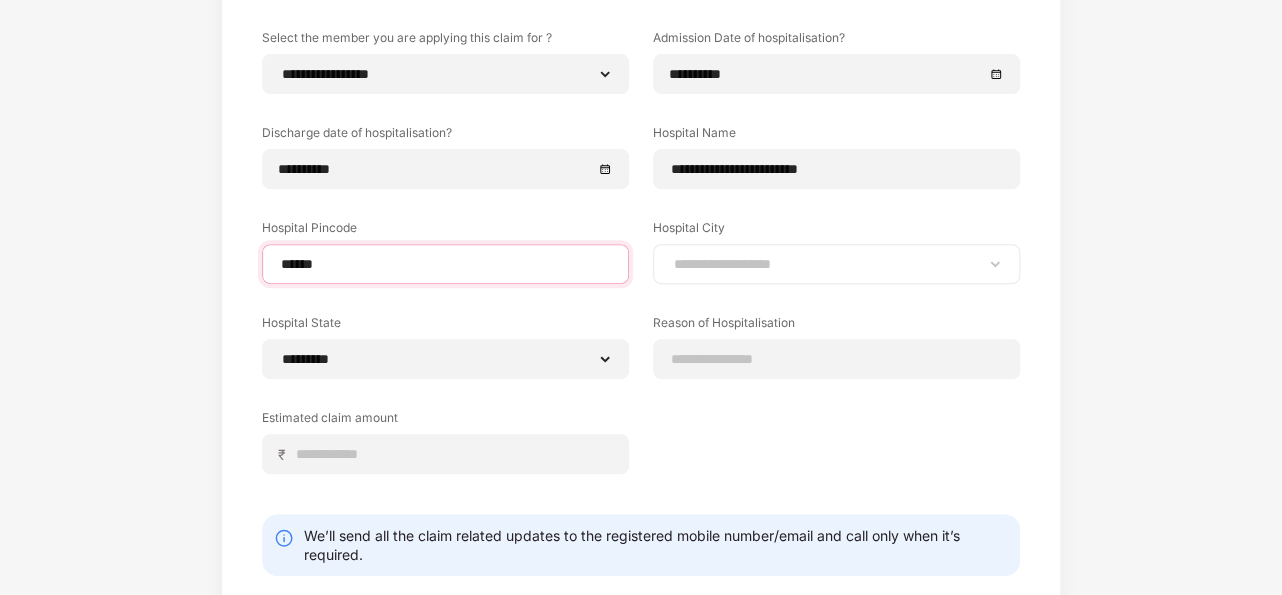 type on "******" 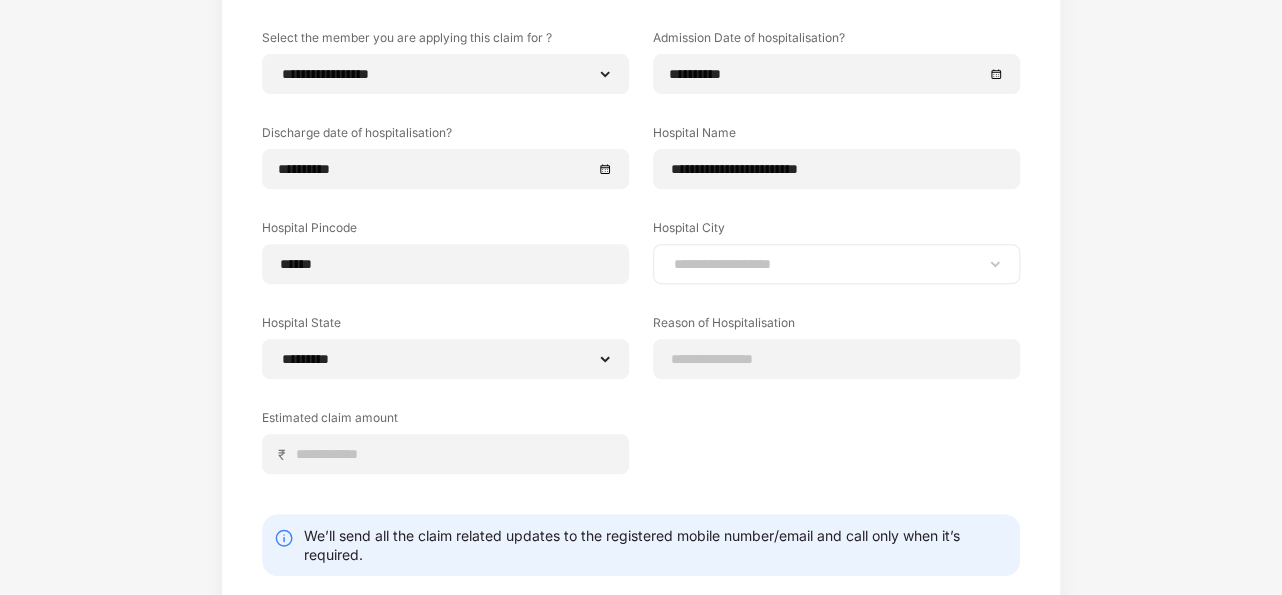 click on "**********" at bounding box center [836, 264] 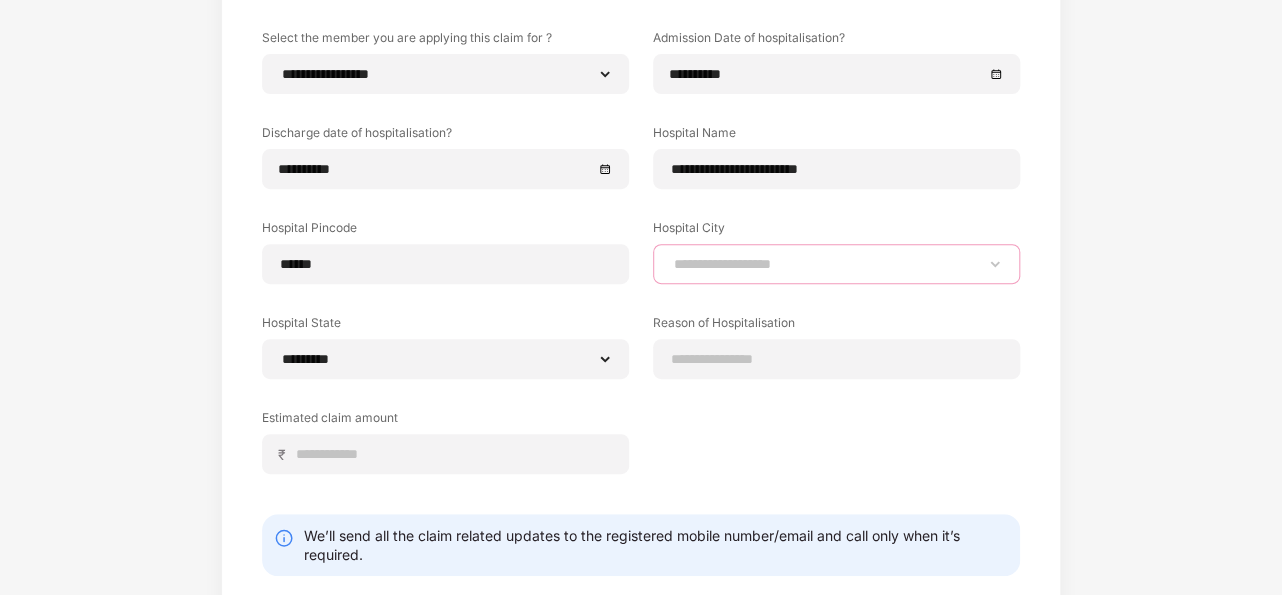 click on "**********" at bounding box center [836, 264] 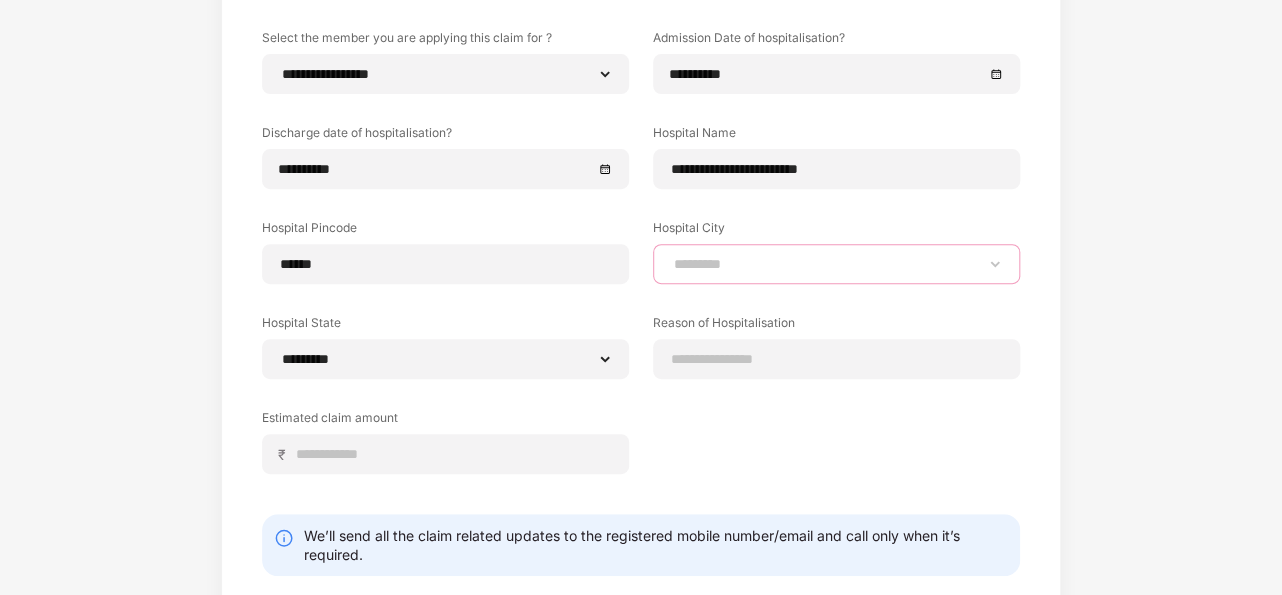 click on "**********" at bounding box center (836, 264) 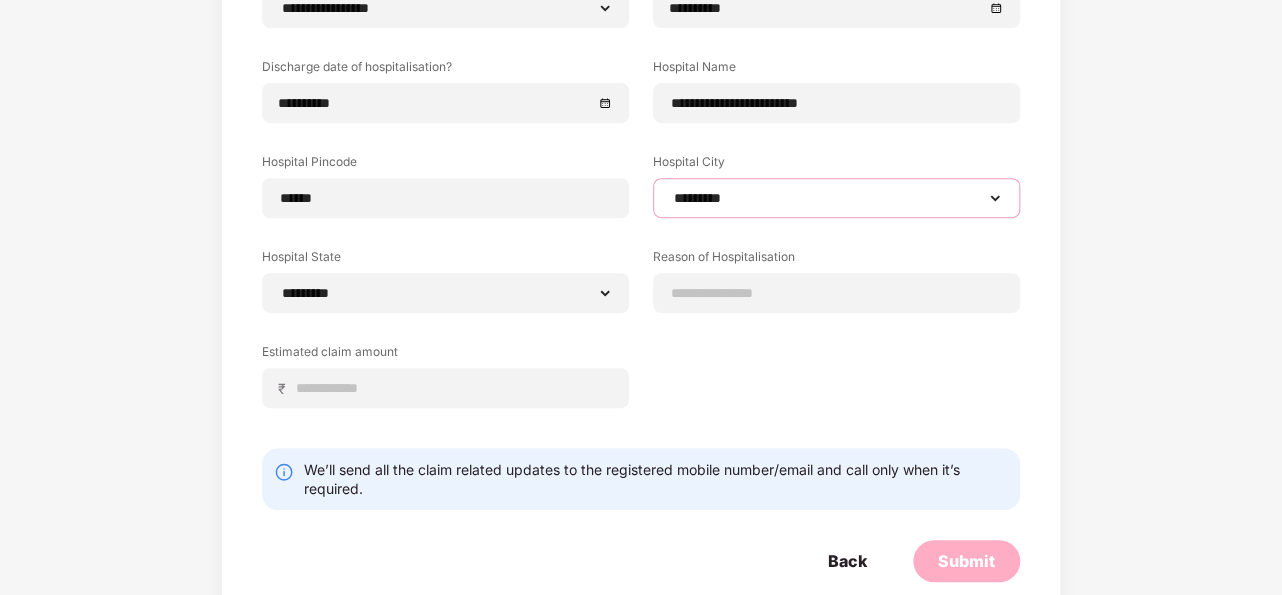 scroll, scrollTop: 282, scrollLeft: 0, axis: vertical 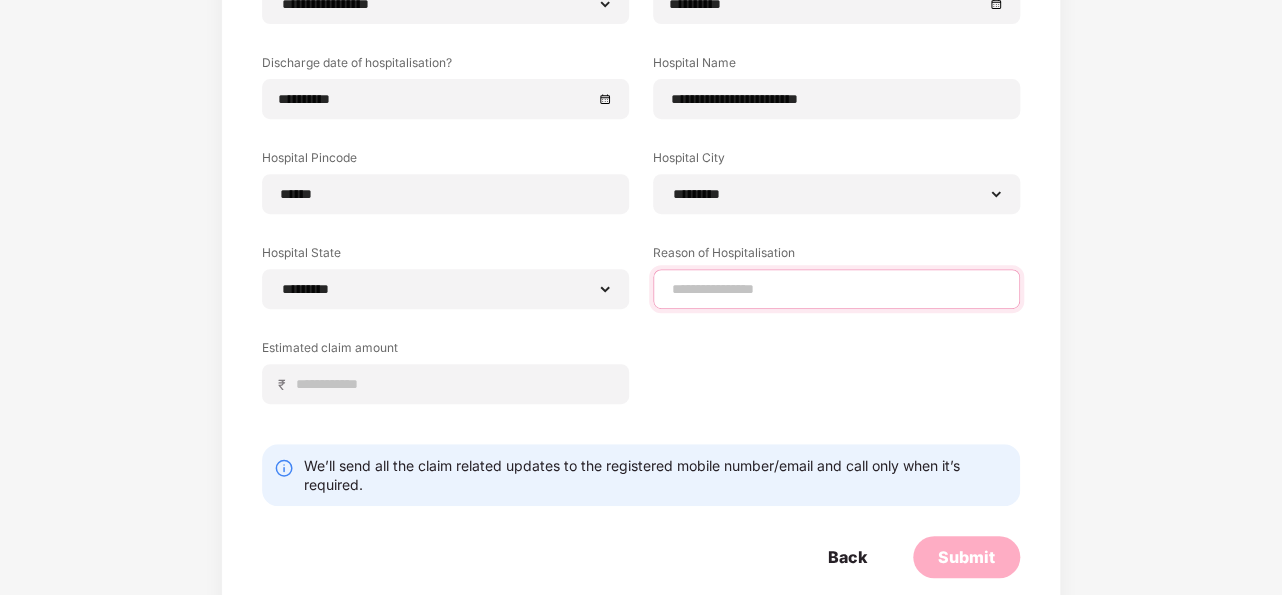click at bounding box center (836, 289) 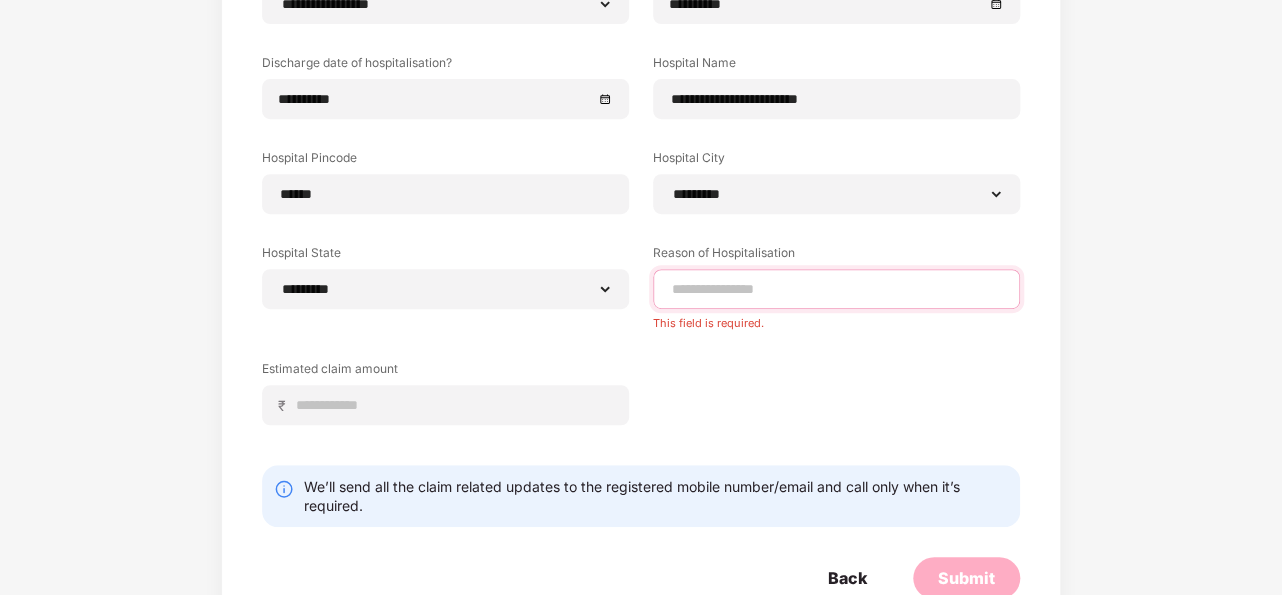 paste on "**********" 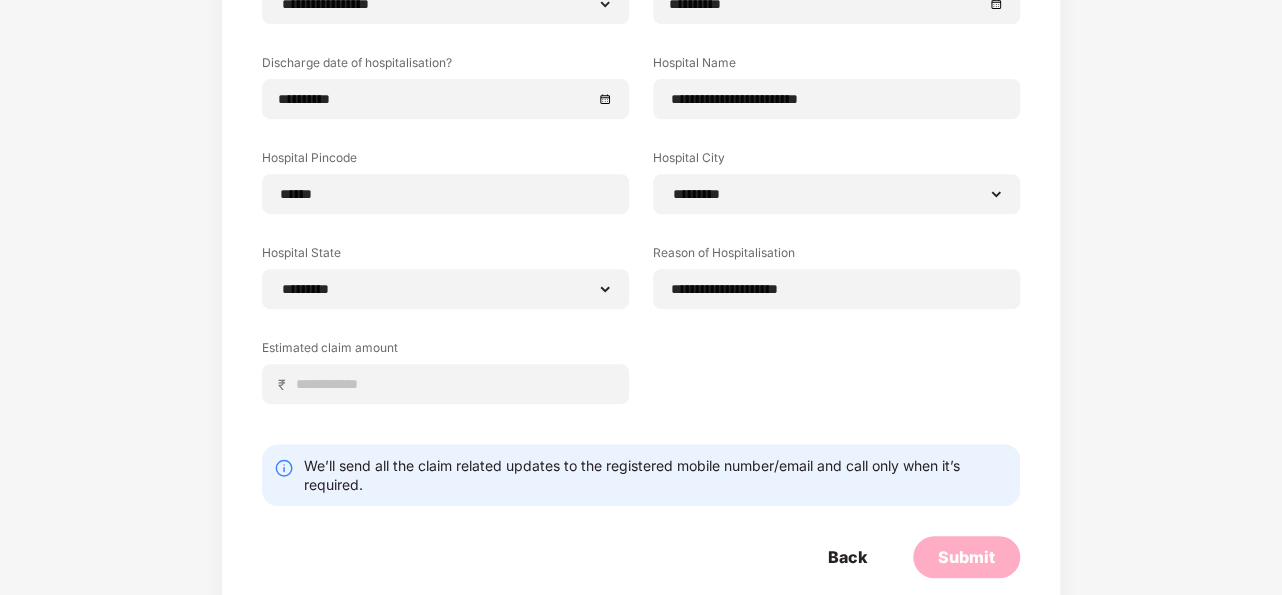 click on "**********" at bounding box center (641, 196) 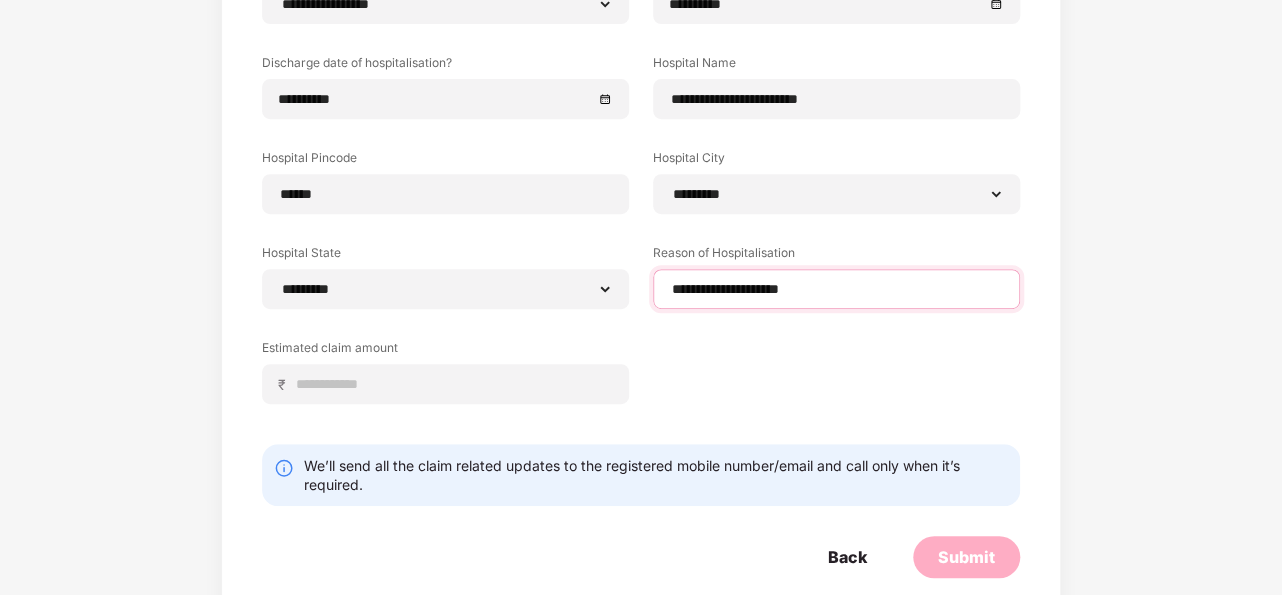click on "**********" at bounding box center [836, 289] 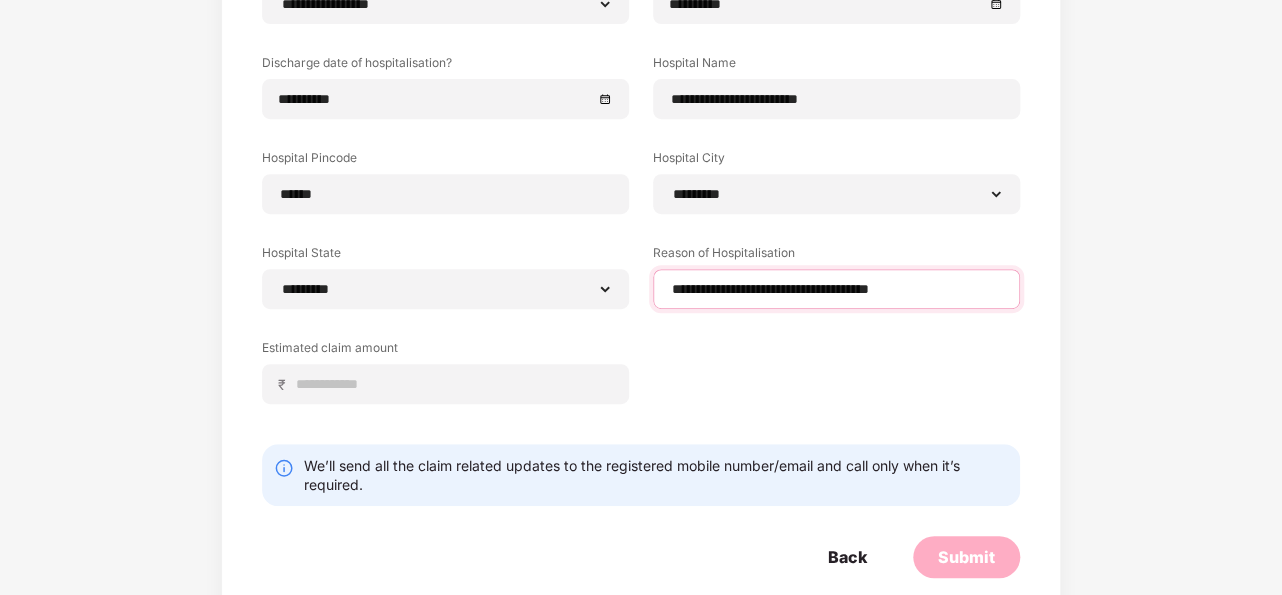 click on "**********" at bounding box center [836, 289] 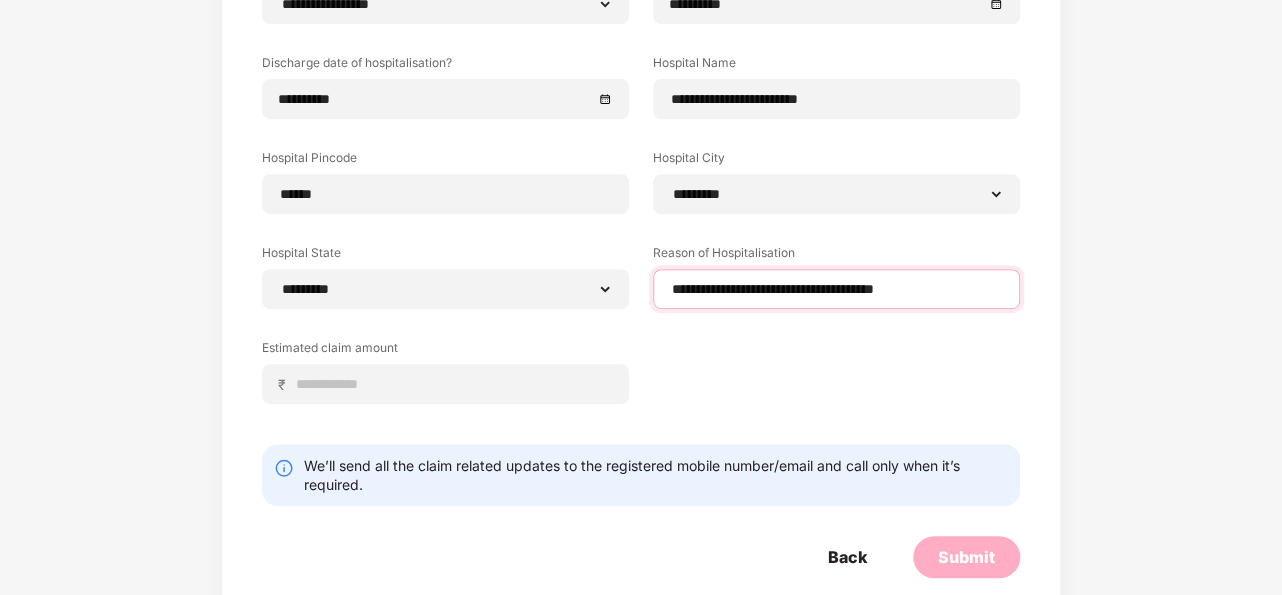 type on "**********" 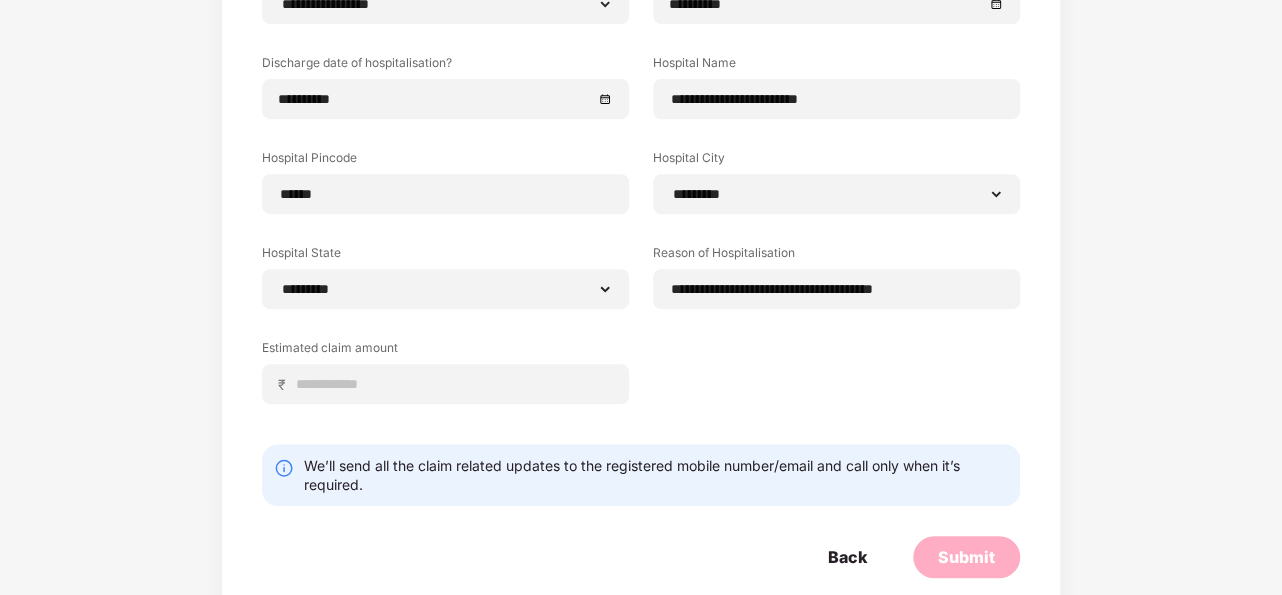 click on "**********" at bounding box center (641, 196) 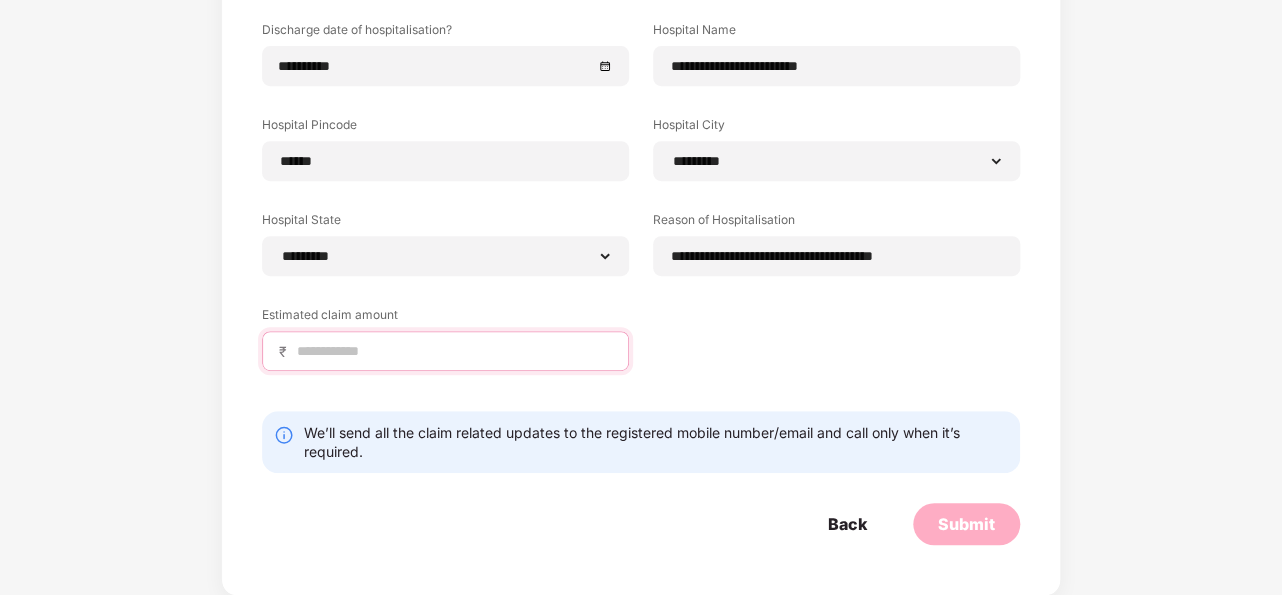 click at bounding box center [453, 351] 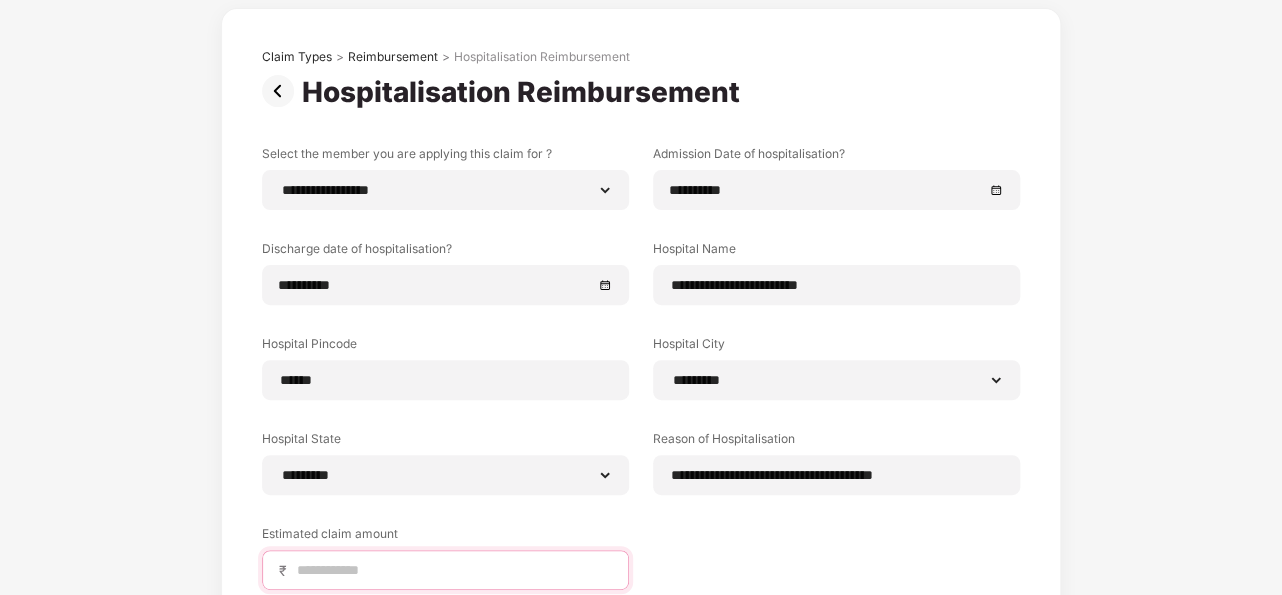 scroll, scrollTop: 315, scrollLeft: 0, axis: vertical 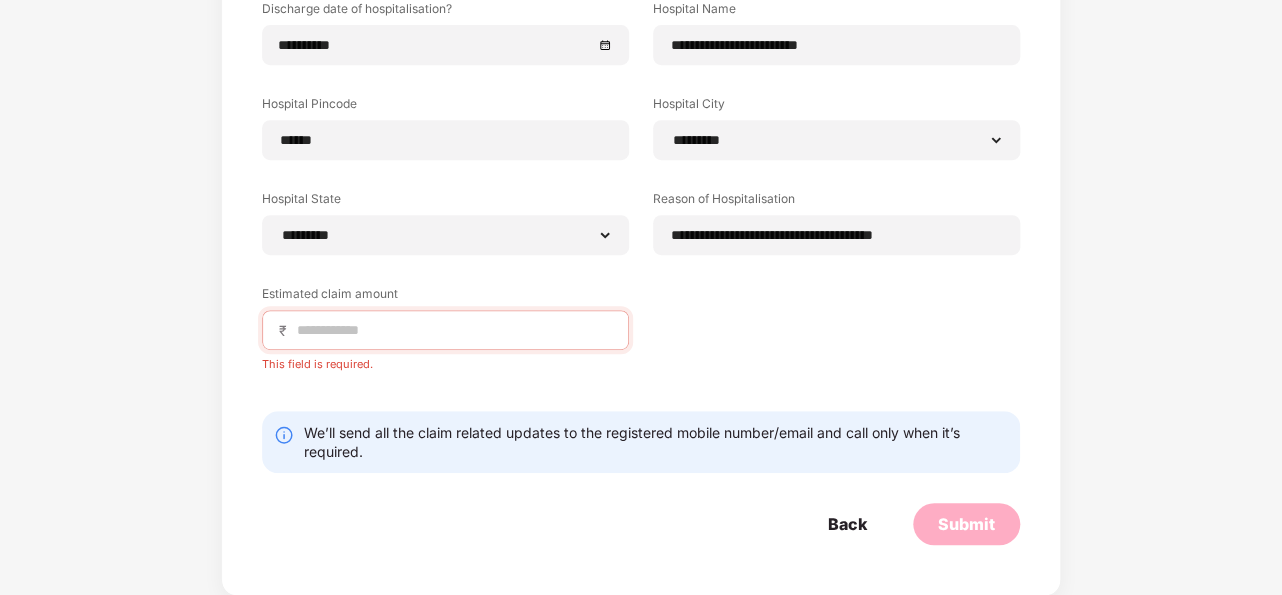click on "**********" at bounding box center [641, 162] 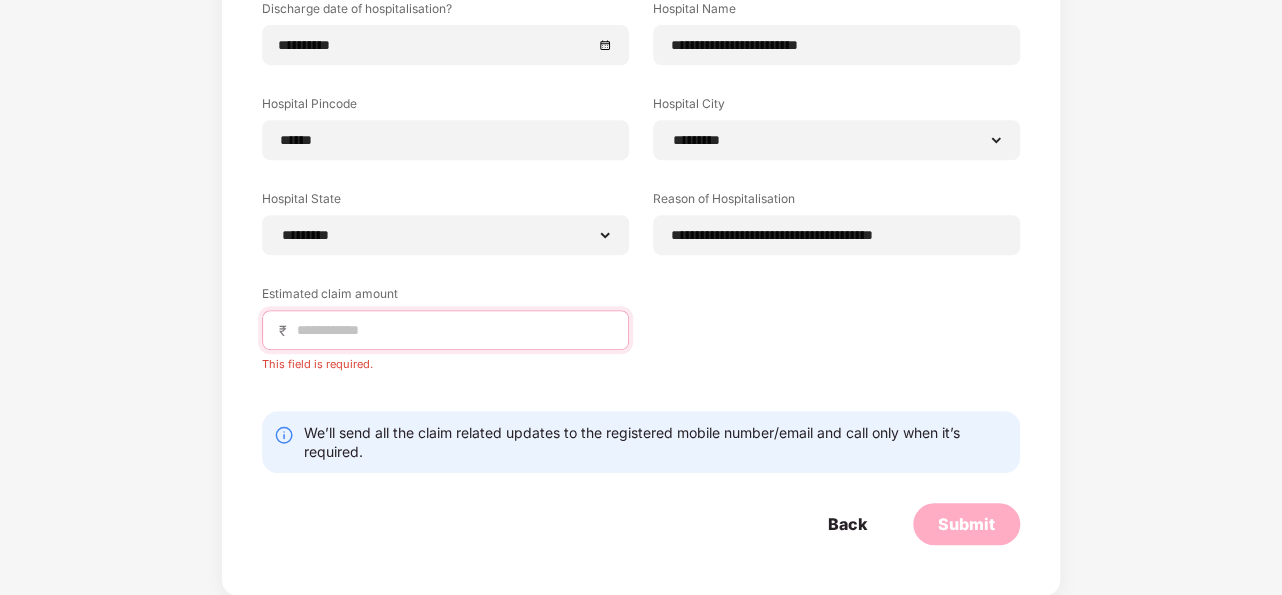 click at bounding box center (453, 330) 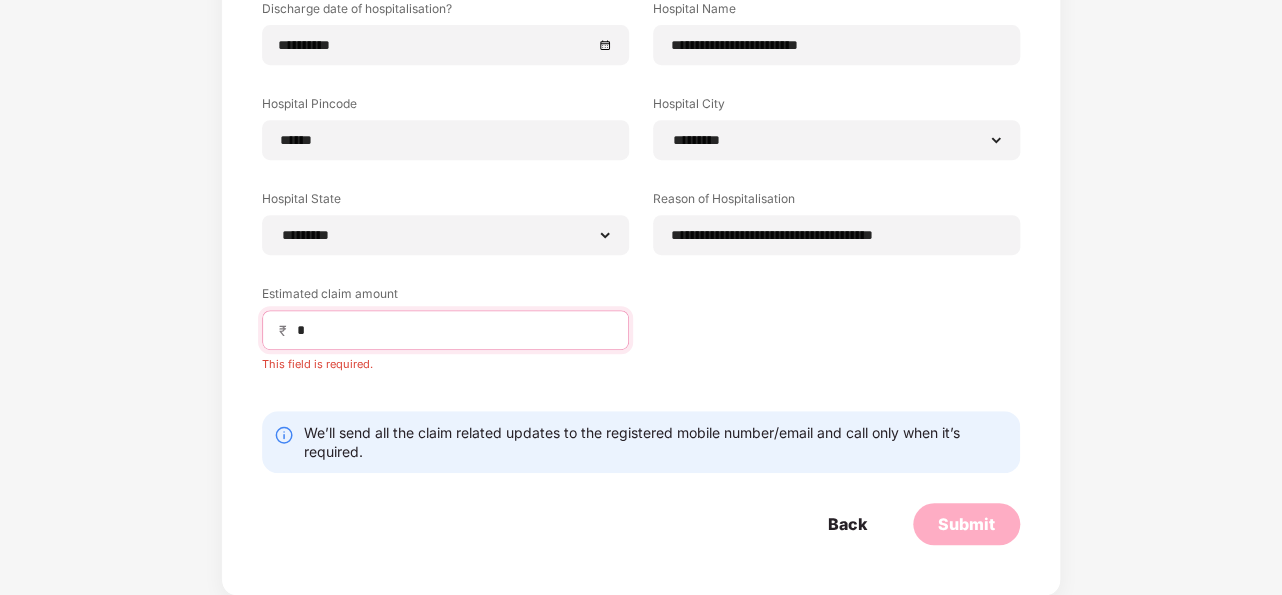 scroll, scrollTop: 315, scrollLeft: 0, axis: vertical 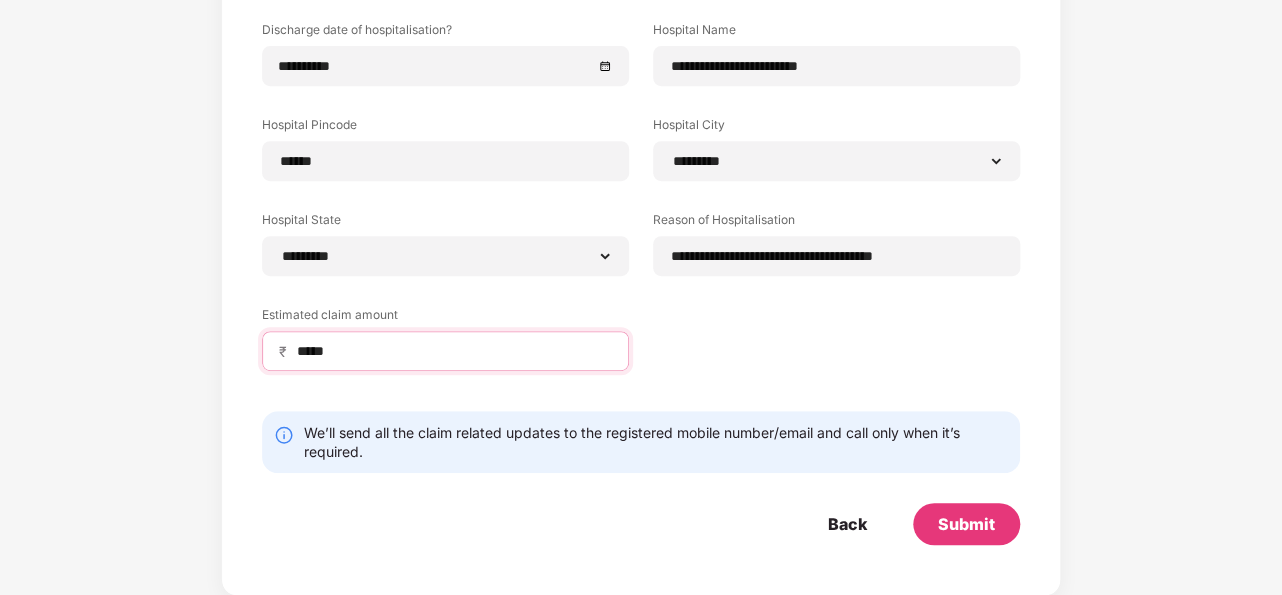type on "*****" 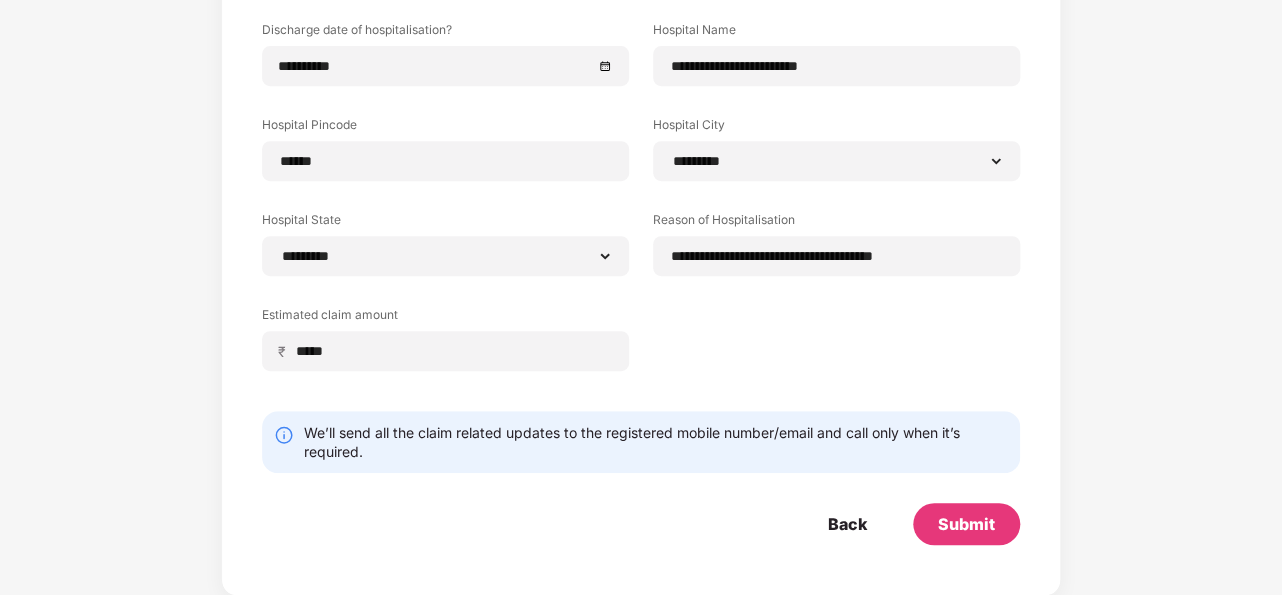 click on "**********" at bounding box center (641, 163) 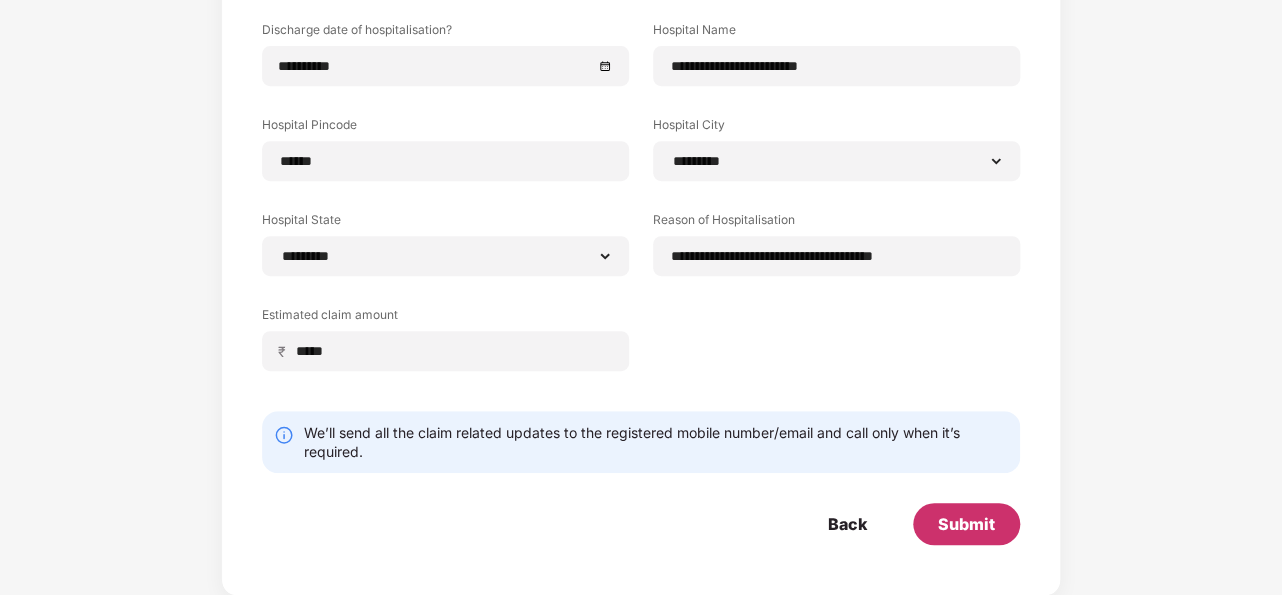 click on "Submit" at bounding box center (966, 524) 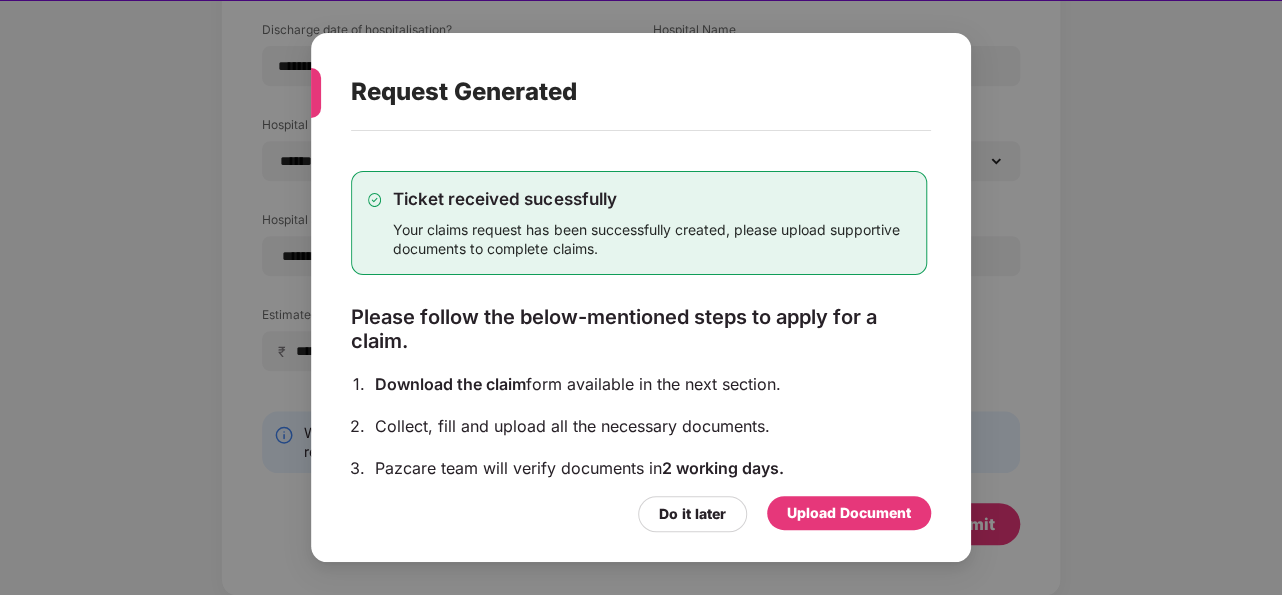 click on "Upload Document" at bounding box center [849, 513] 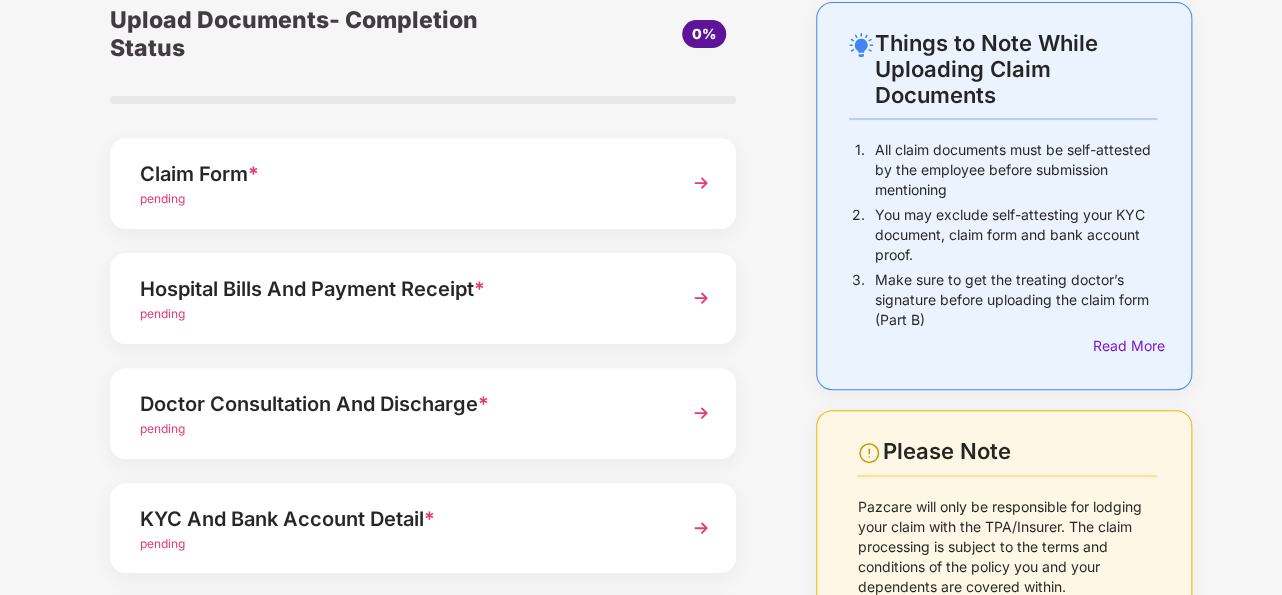 scroll, scrollTop: 0, scrollLeft: 0, axis: both 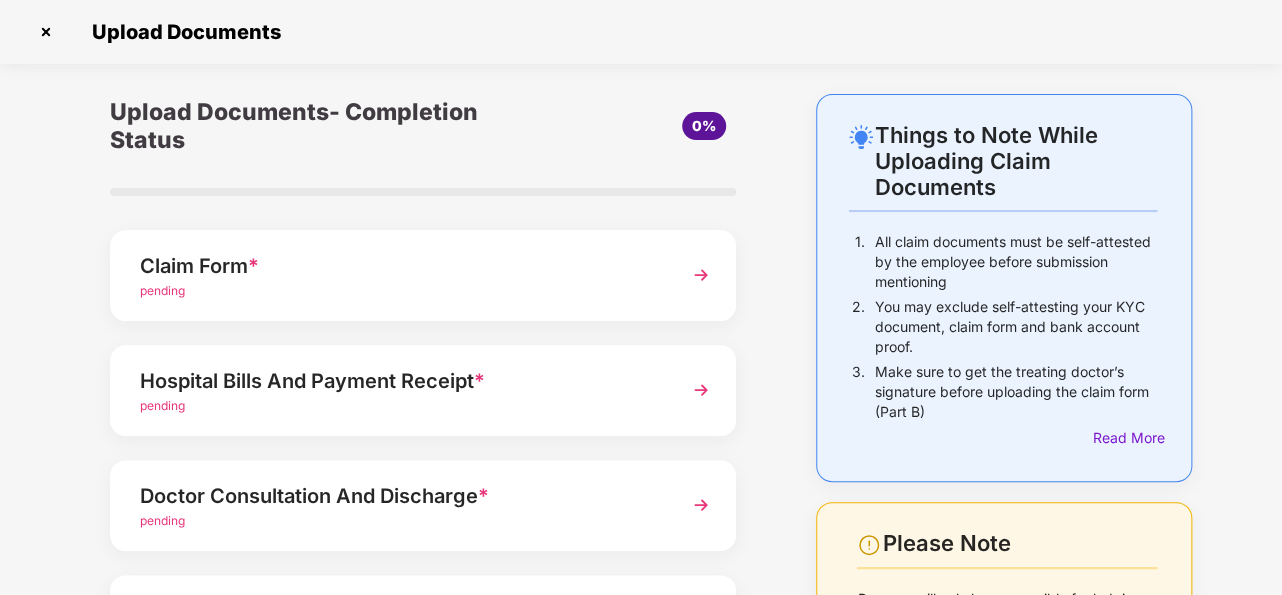 click at bounding box center (701, 275) 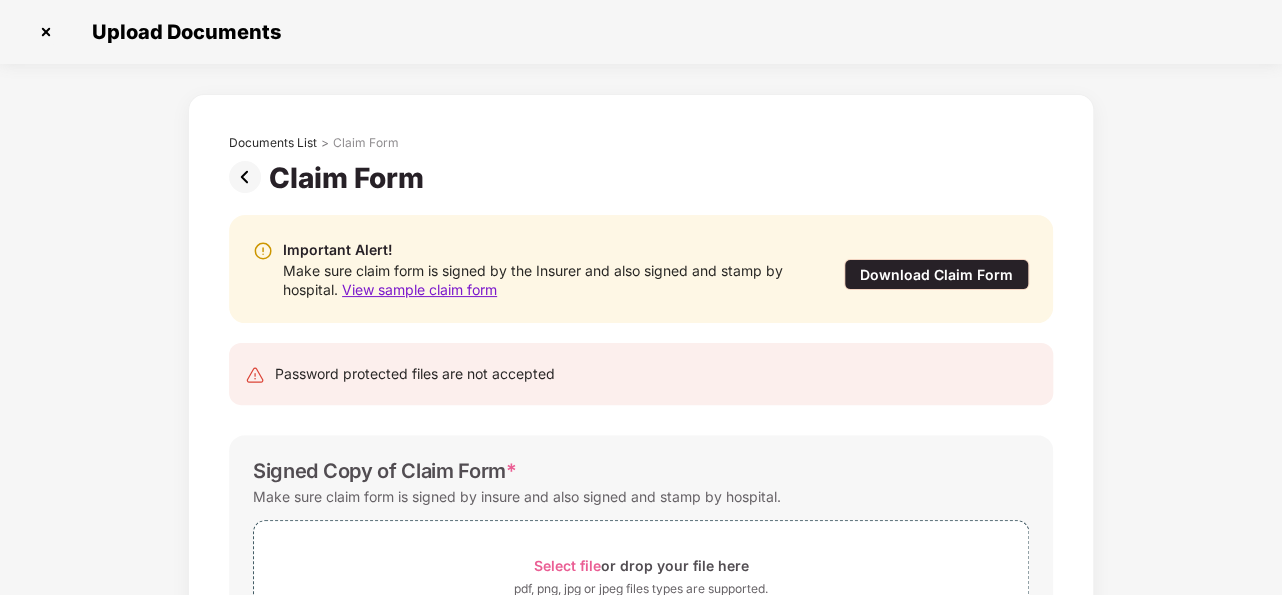 scroll, scrollTop: 0, scrollLeft: 0, axis: both 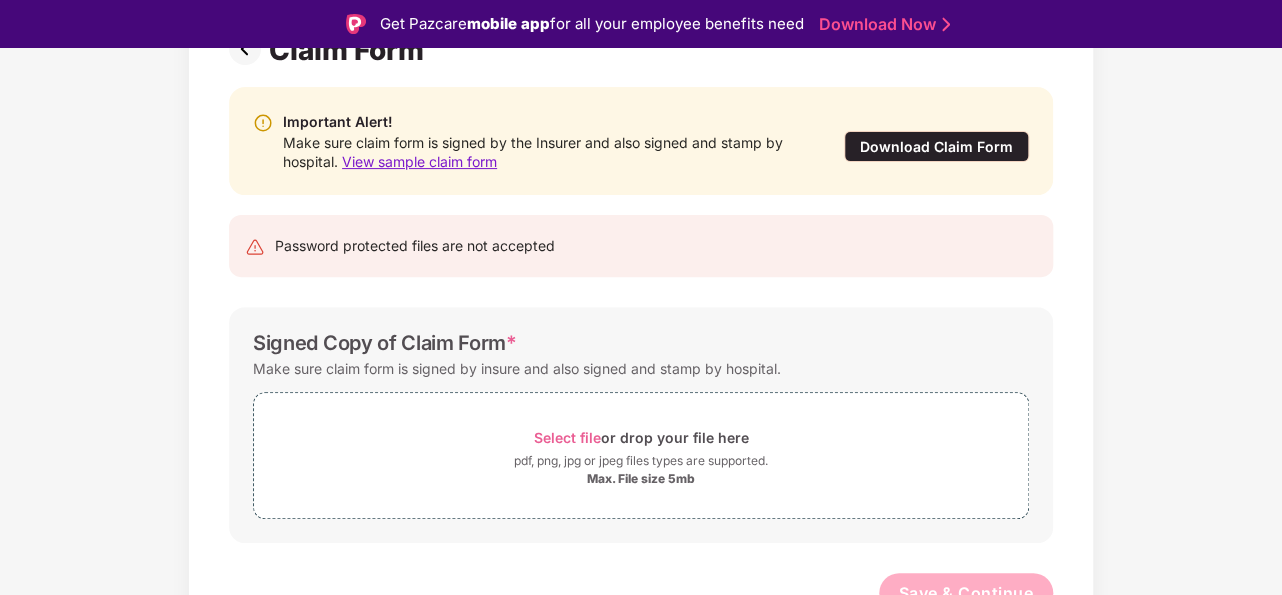 click on "Download Claim Form" at bounding box center [936, 146] 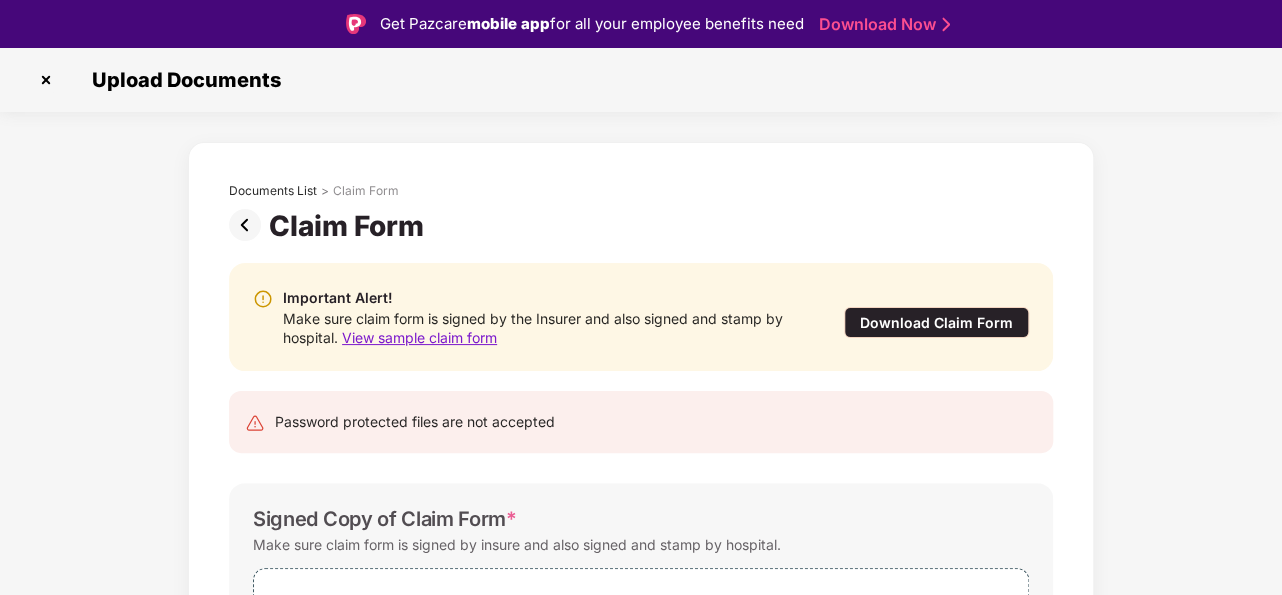 click at bounding box center (249, 225) 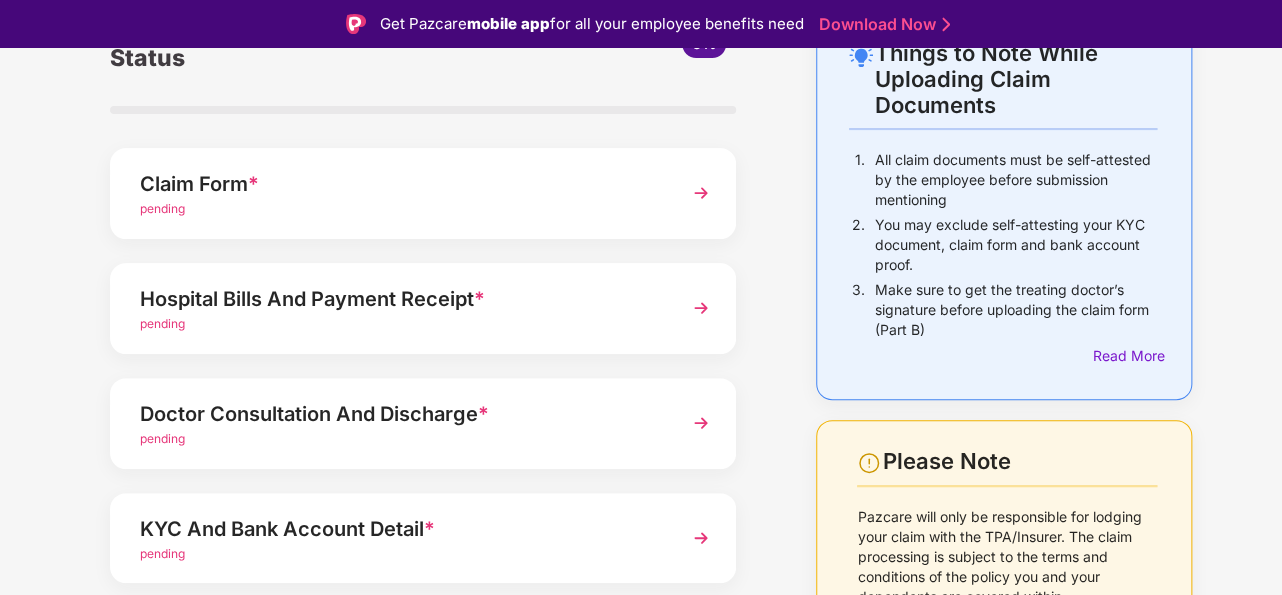 scroll, scrollTop: 136, scrollLeft: 0, axis: vertical 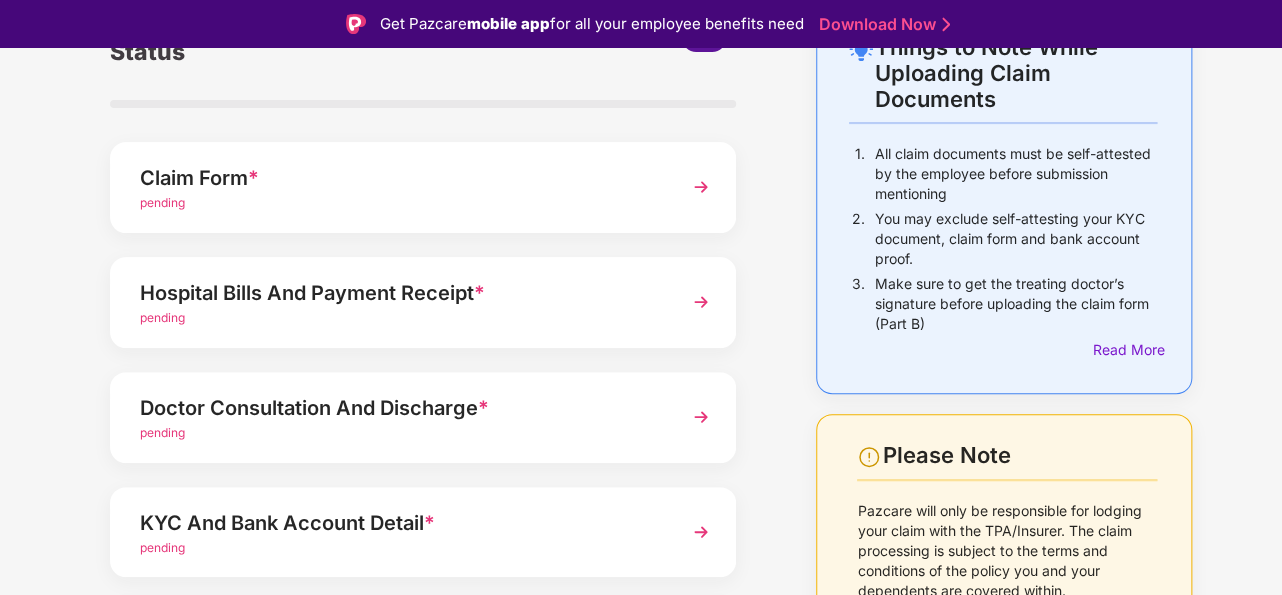click on "Hospital Bills And Payment Receipt * pending" at bounding box center (423, 302) 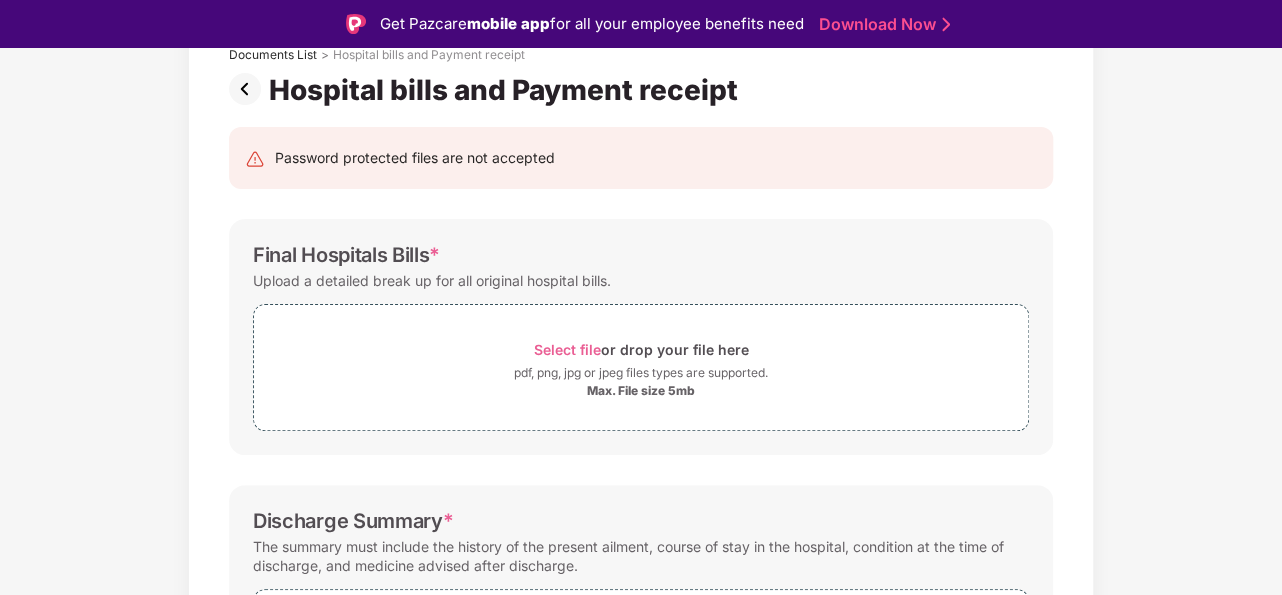 click at bounding box center [249, 89] 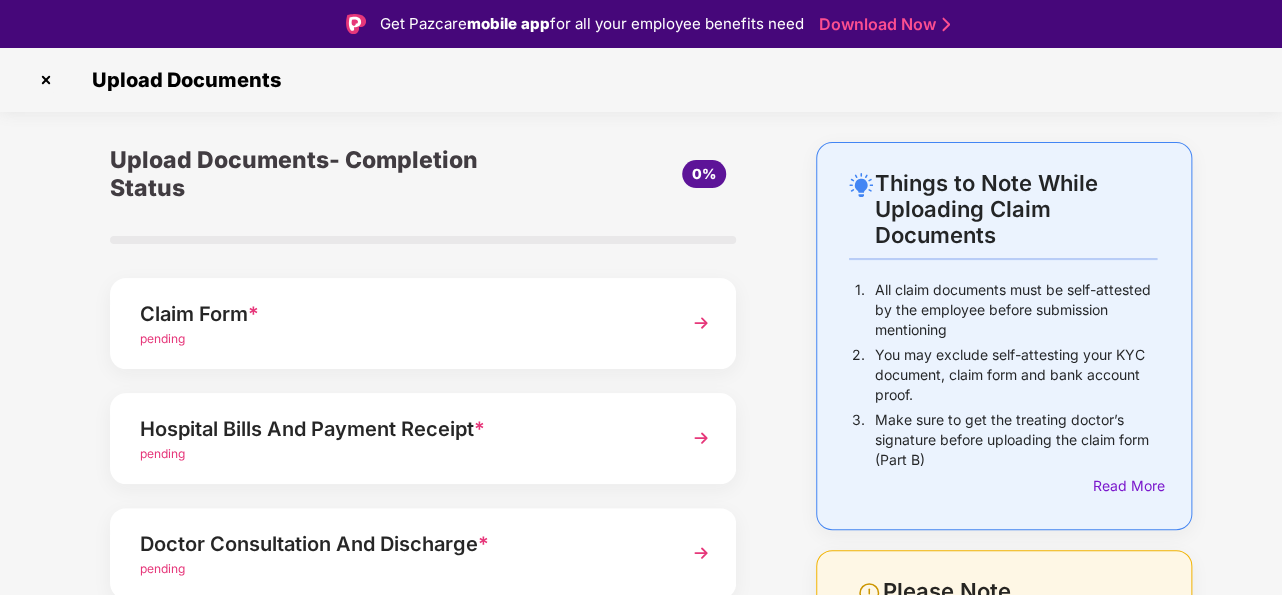 scroll, scrollTop: 0, scrollLeft: 0, axis: both 